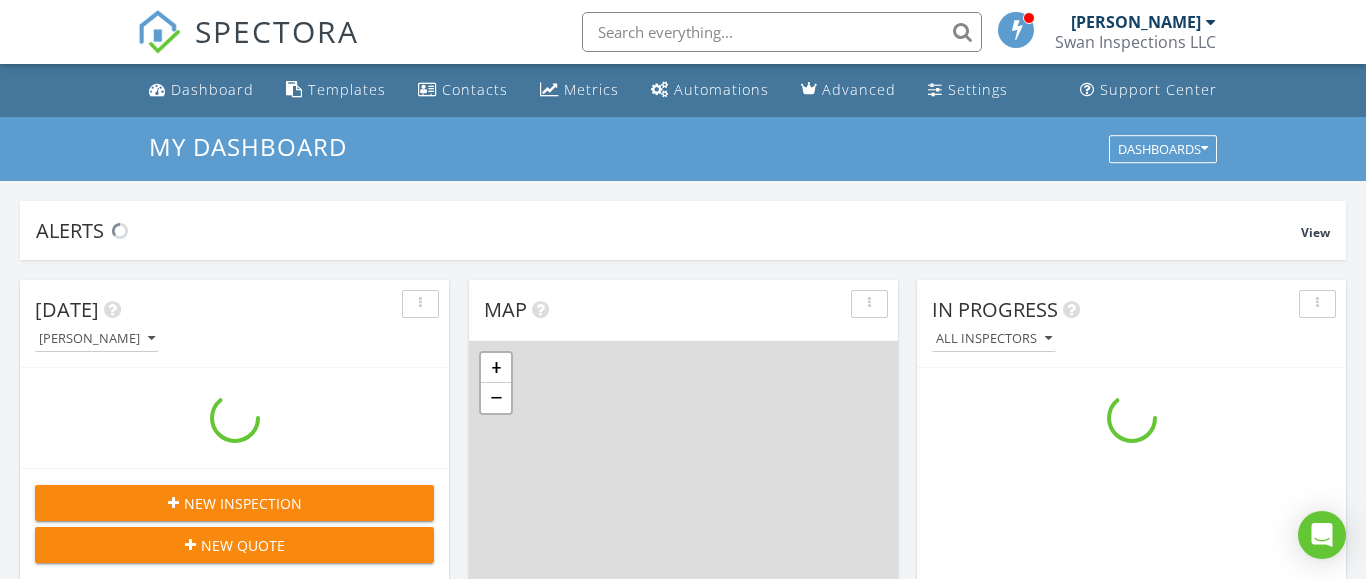 scroll, scrollTop: 0, scrollLeft: 0, axis: both 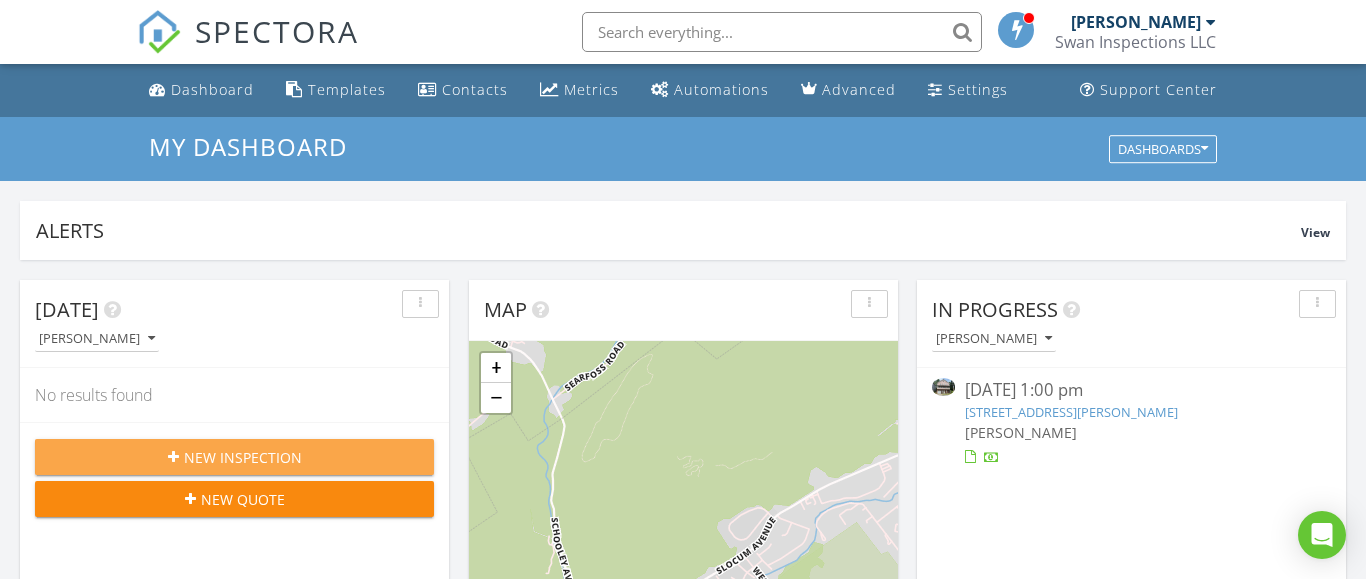 click on "New Inspection" at bounding box center (243, 457) 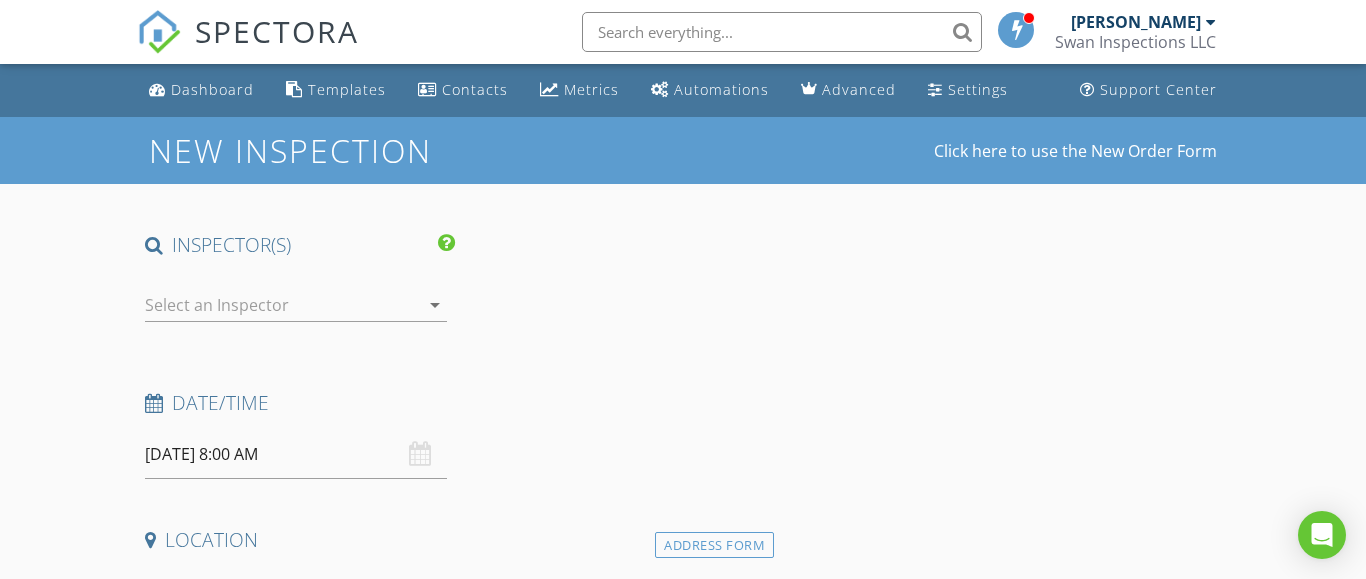 scroll, scrollTop: 0, scrollLeft: 0, axis: both 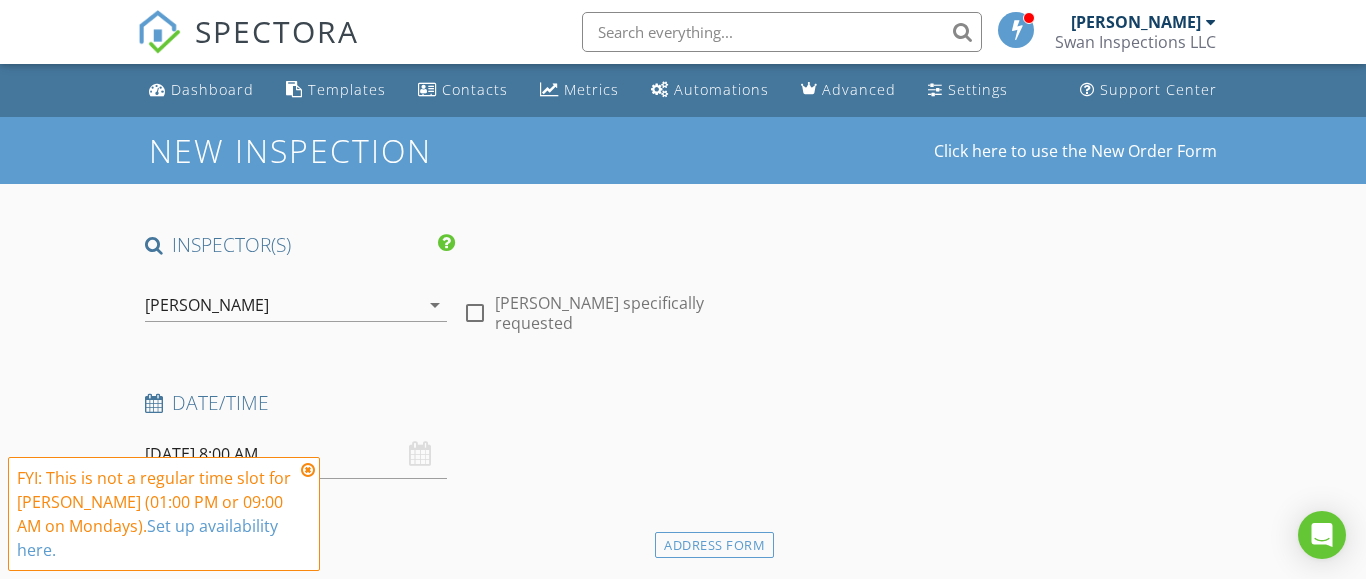 click at bounding box center (308, 470) 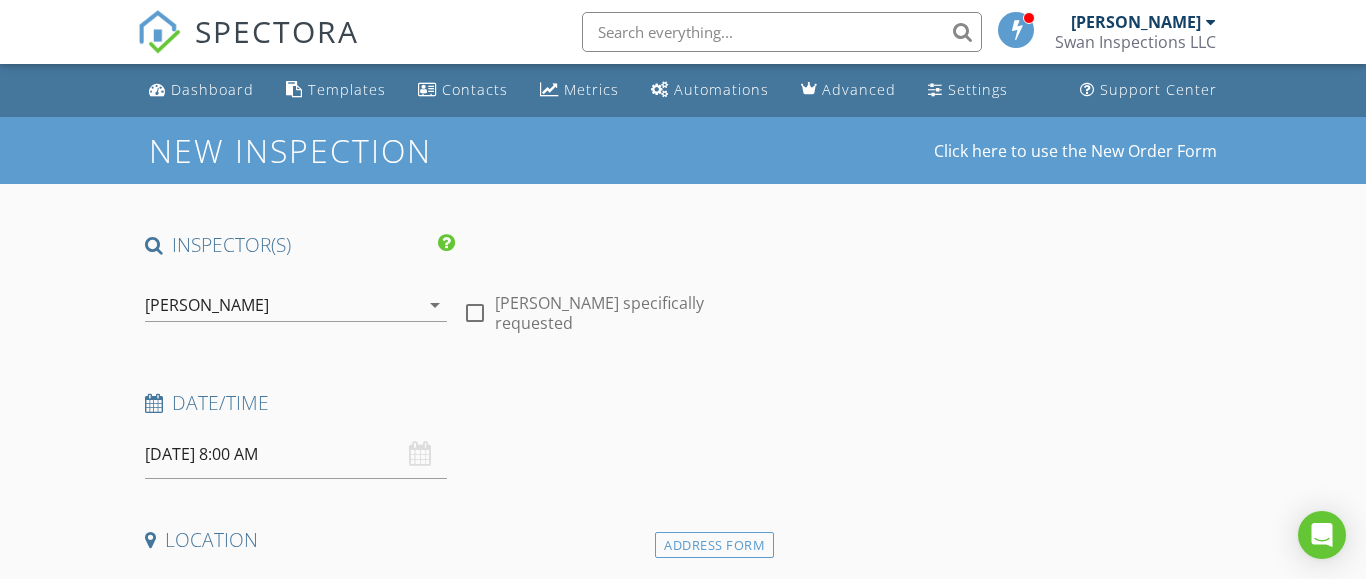 click on "07/14/2025 8:00 AM" at bounding box center (296, 454) 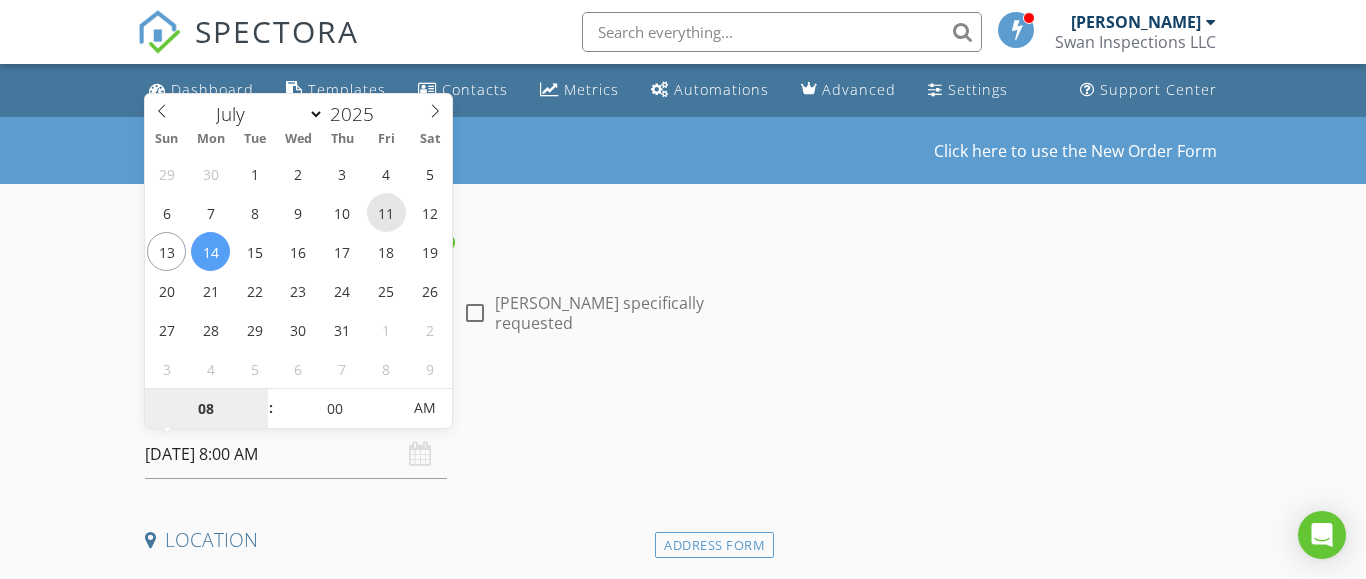 type on "07/11/2025 8:00 AM" 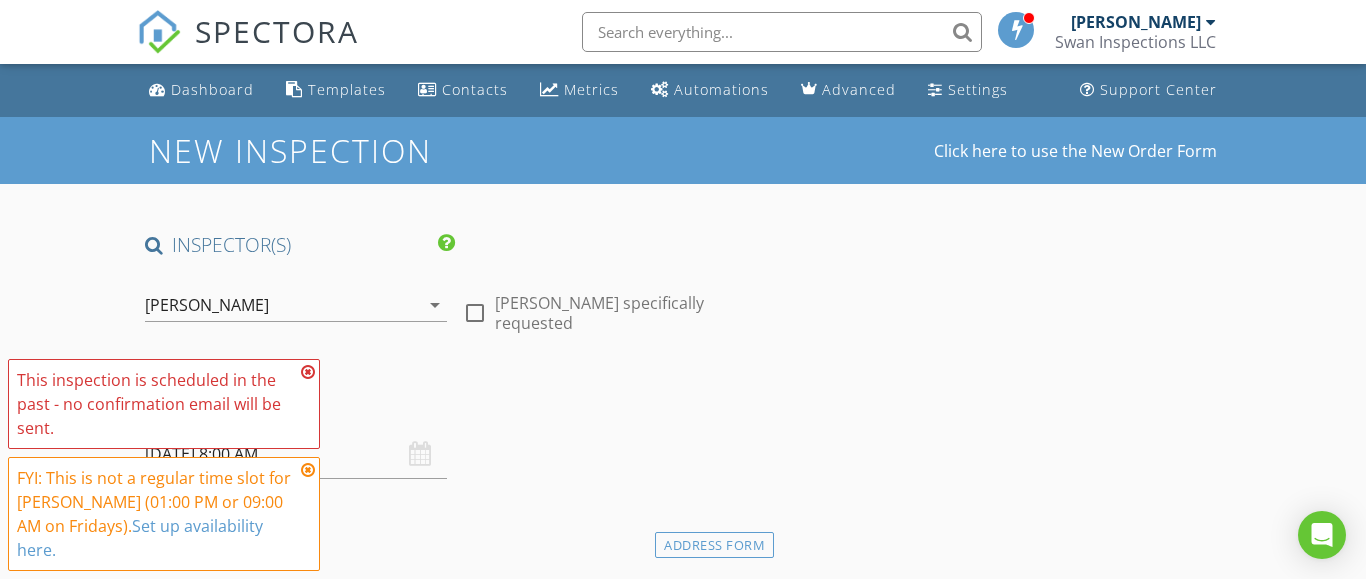click at bounding box center [308, 372] 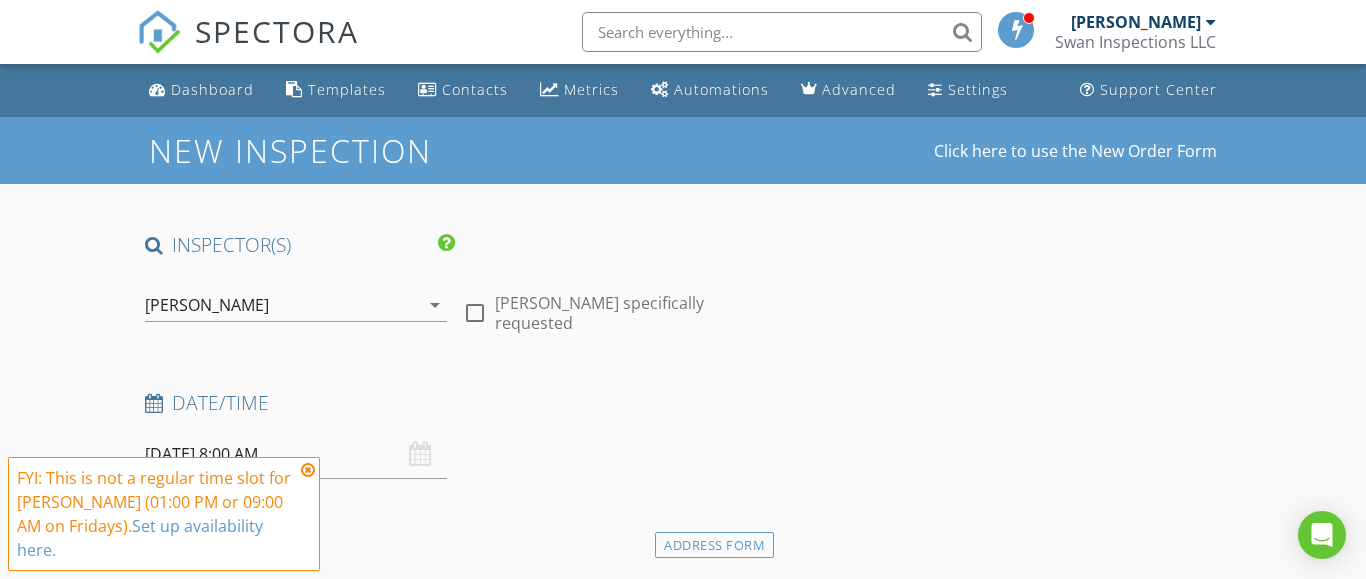 click at bounding box center [308, 470] 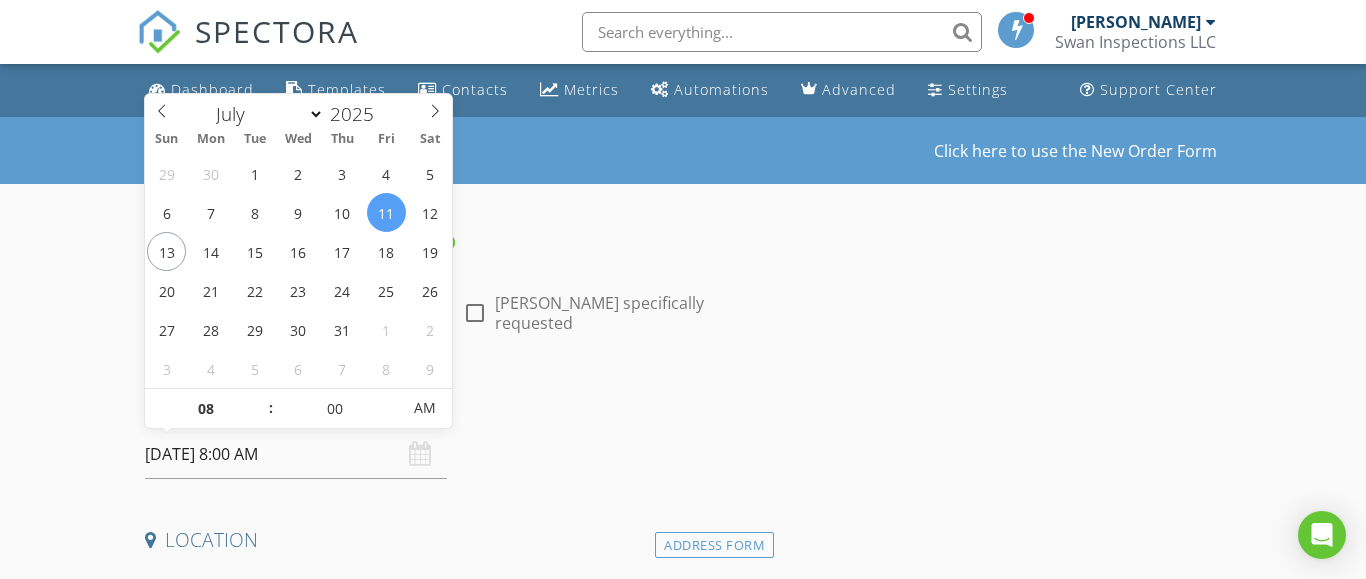 click on "07/11/2025 8:00 AM" at bounding box center [296, 454] 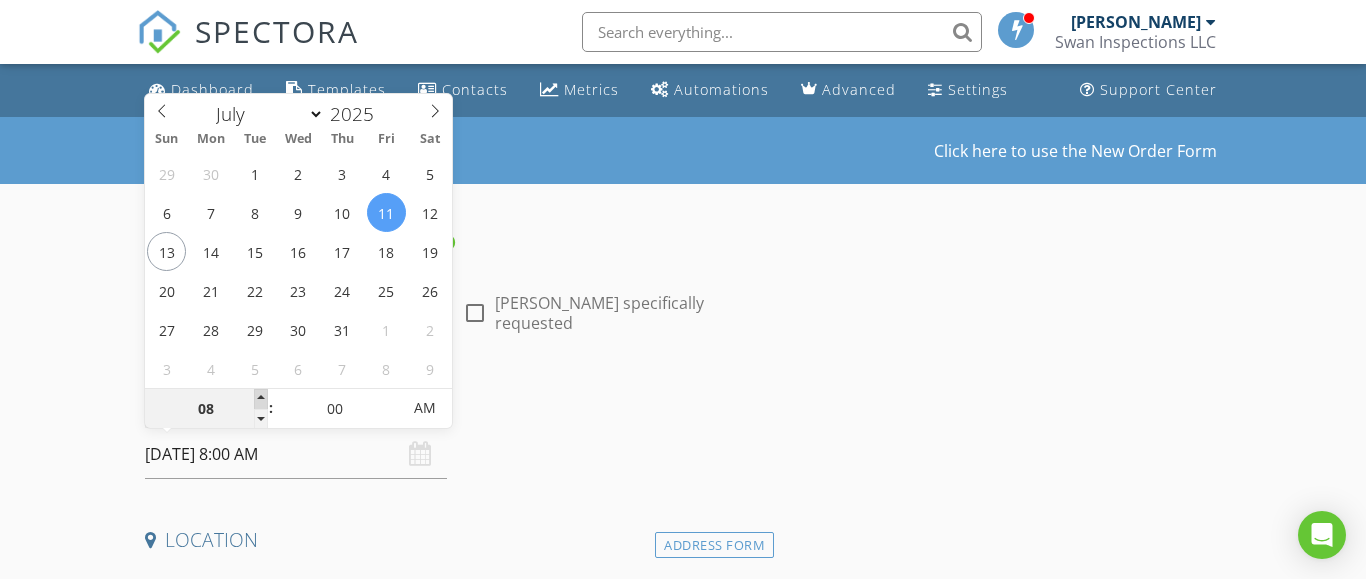 type on "09" 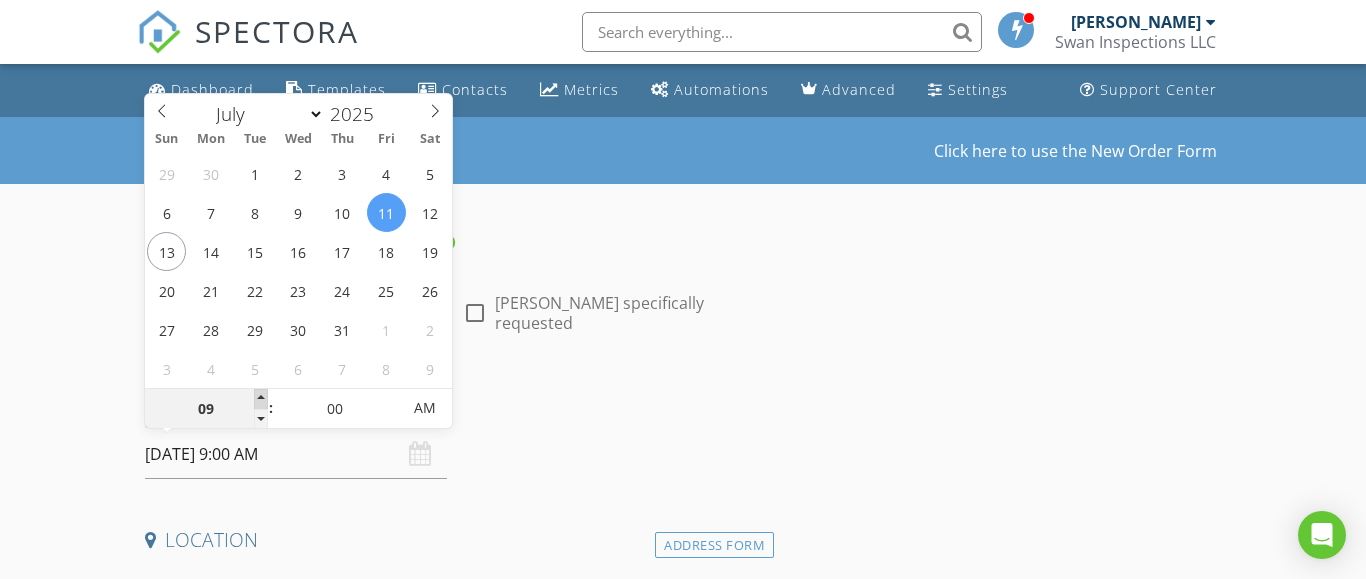 click at bounding box center [261, 399] 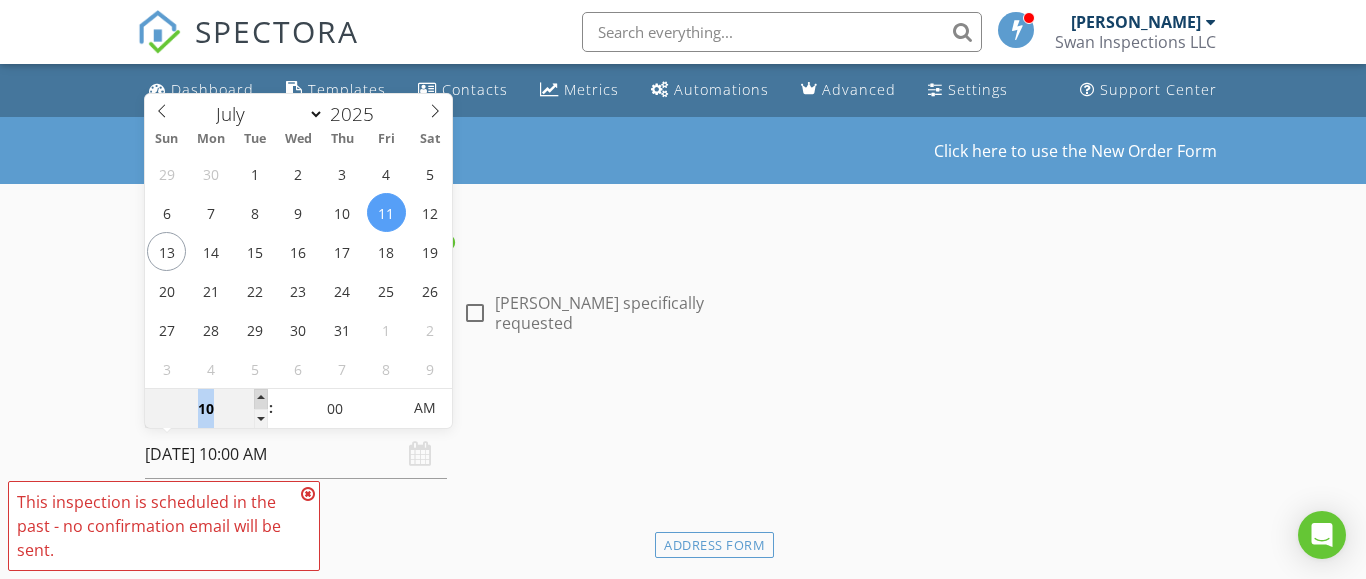click at bounding box center [261, 399] 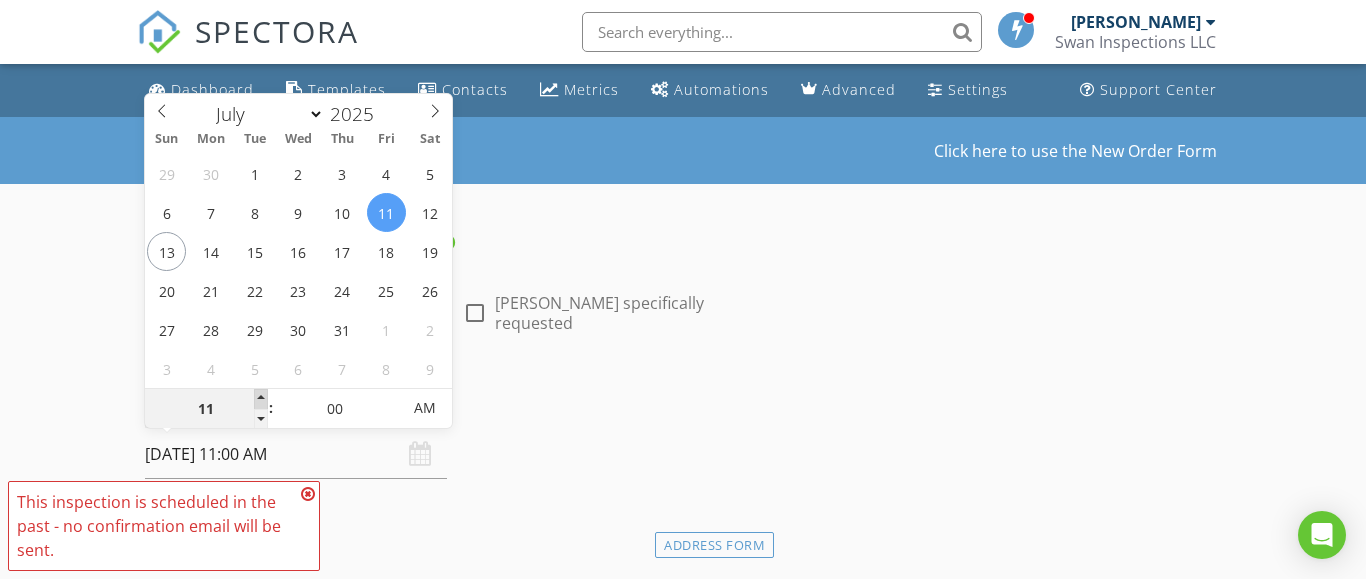 click at bounding box center [261, 399] 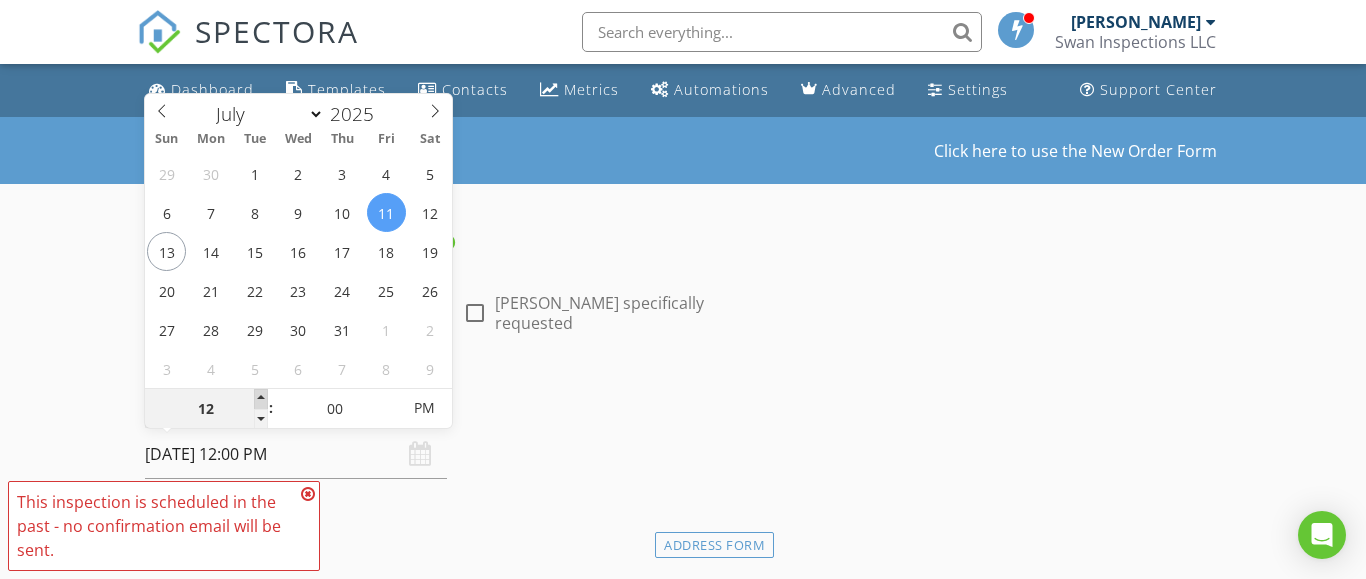 click at bounding box center (261, 399) 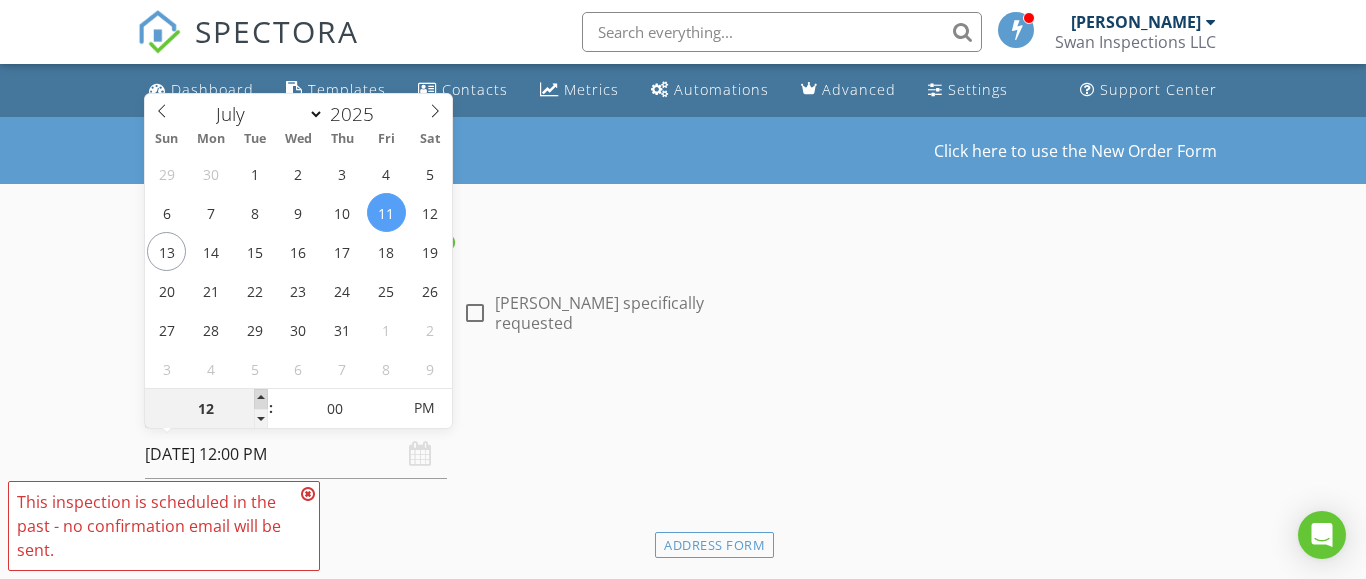 type on "01" 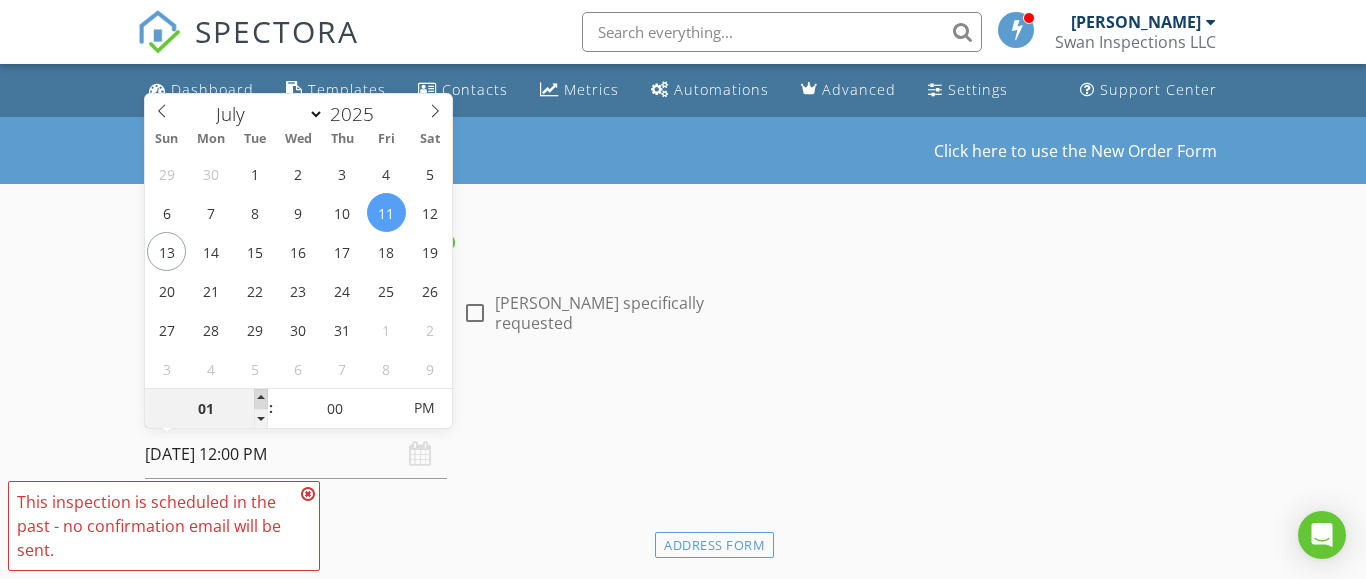 type on "07/11/2025 1:00 PM" 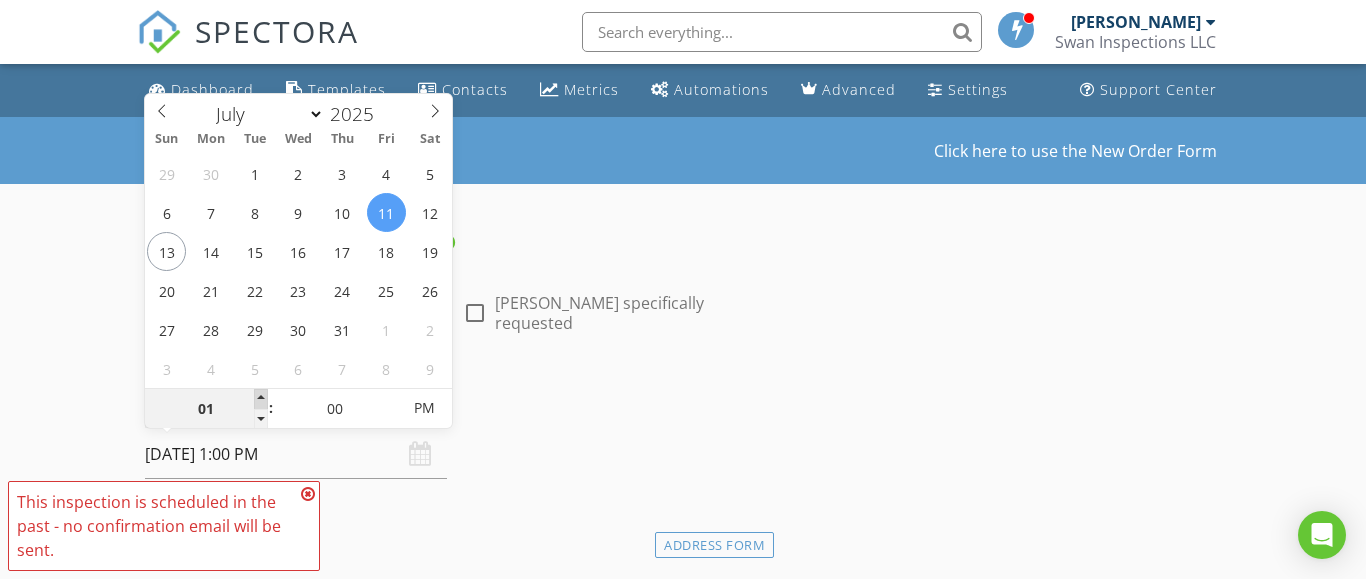 click at bounding box center [261, 399] 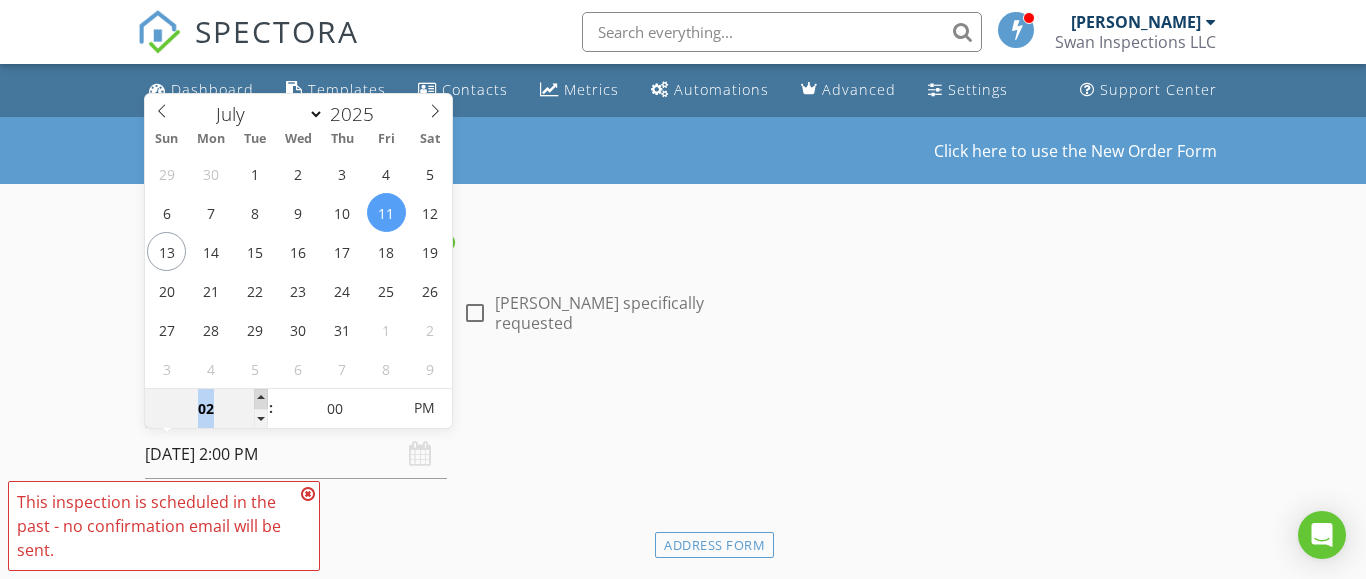 click at bounding box center [261, 399] 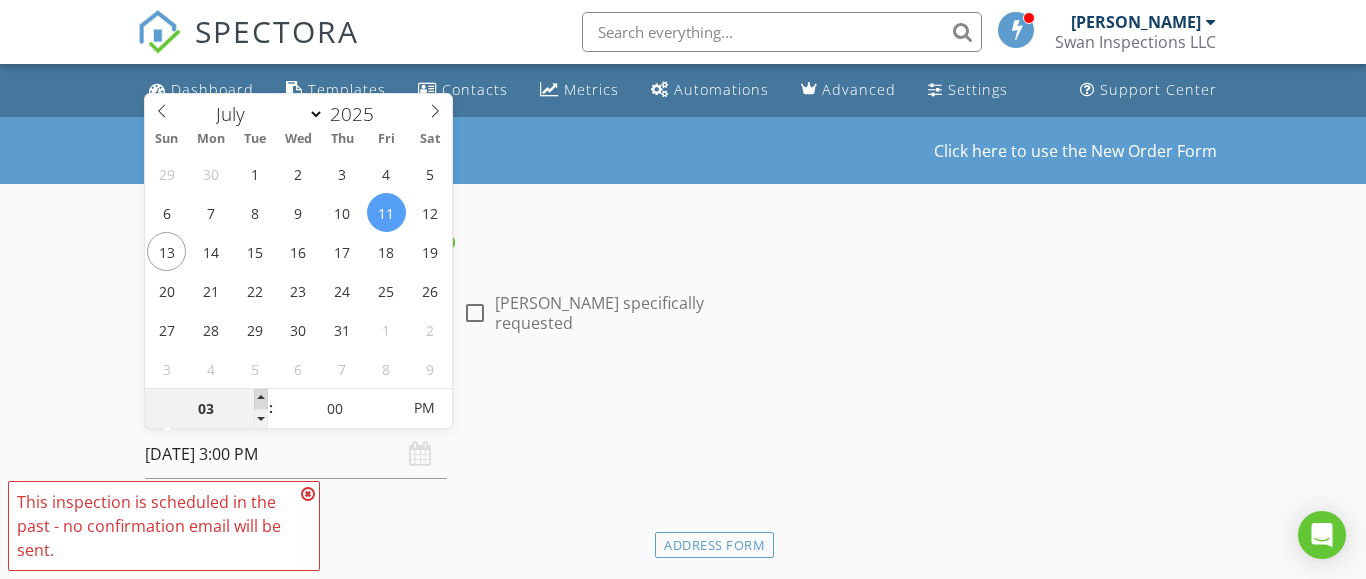 click at bounding box center [261, 399] 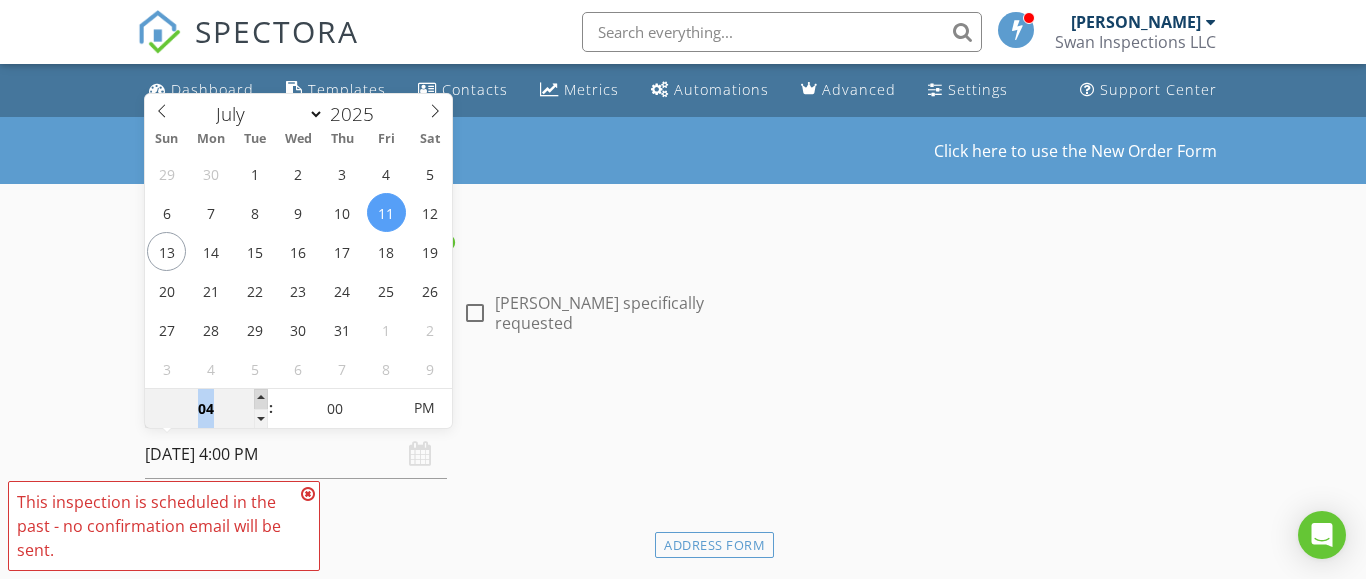 click at bounding box center (261, 399) 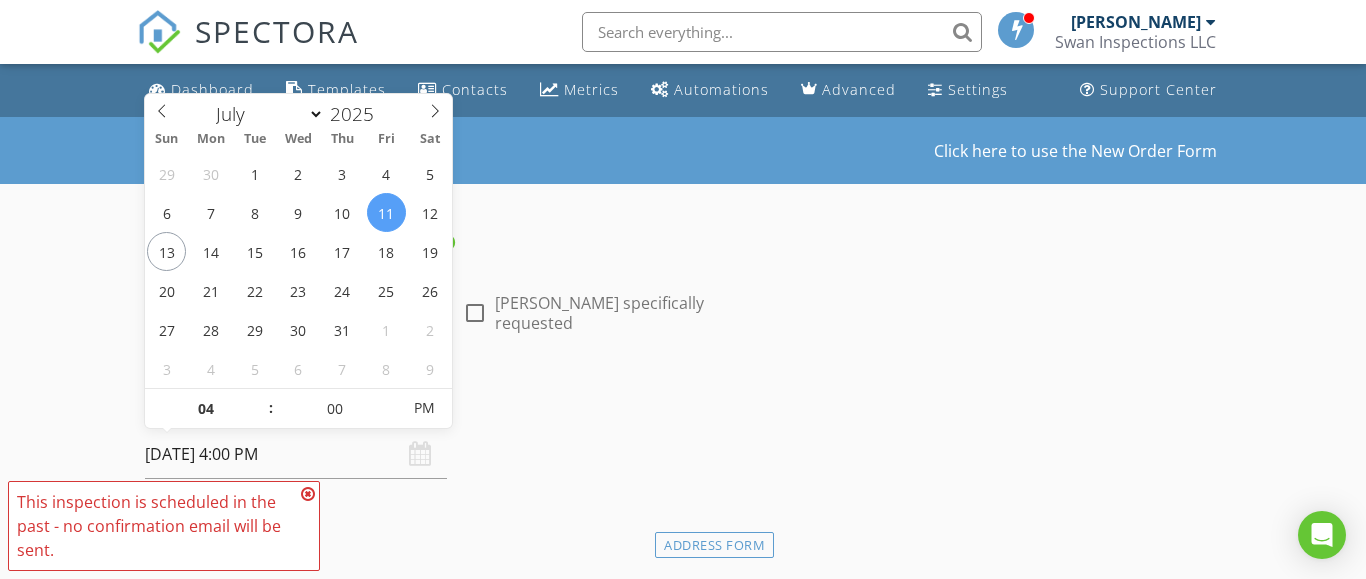 click on "INSPECTOR(S)
check_box   Paul Swiontek   PRIMARY   Paul Swiontek arrow_drop_down   check_box_outline_blank Paul Swiontek specifically requested
Date/Time
07/11/2025 4:00 PM
Location
Address Form       Can't find your address?   Click here.
client
check_box Enable Client CC email for this inspection   Client Search     check_box_outline_blank Client is a Company/Organization     First Name   Last Name   Email   CC Email   Phone           Notes   Private Notes
ADD ADDITIONAL client
SERVICES
check_box_outline_blank   Mobile Home   Inspection check_box_outline_blank   Radon   Radon Test check_box_outline_blank   Sewer scope   sewer scope  check_box_outline_blank   Drone   Drone service check_box_outline_blank   Thermography    Moisture & insulation review  check_box_outline_blank" at bounding box center (455, 1608) 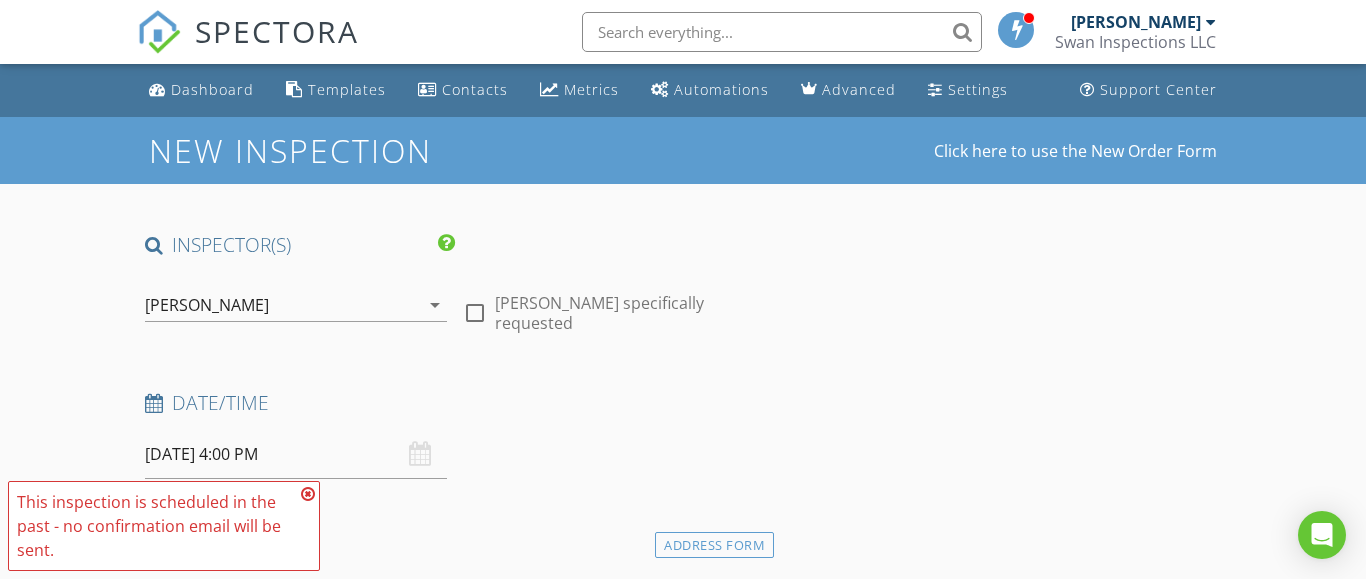 click at bounding box center (308, 494) 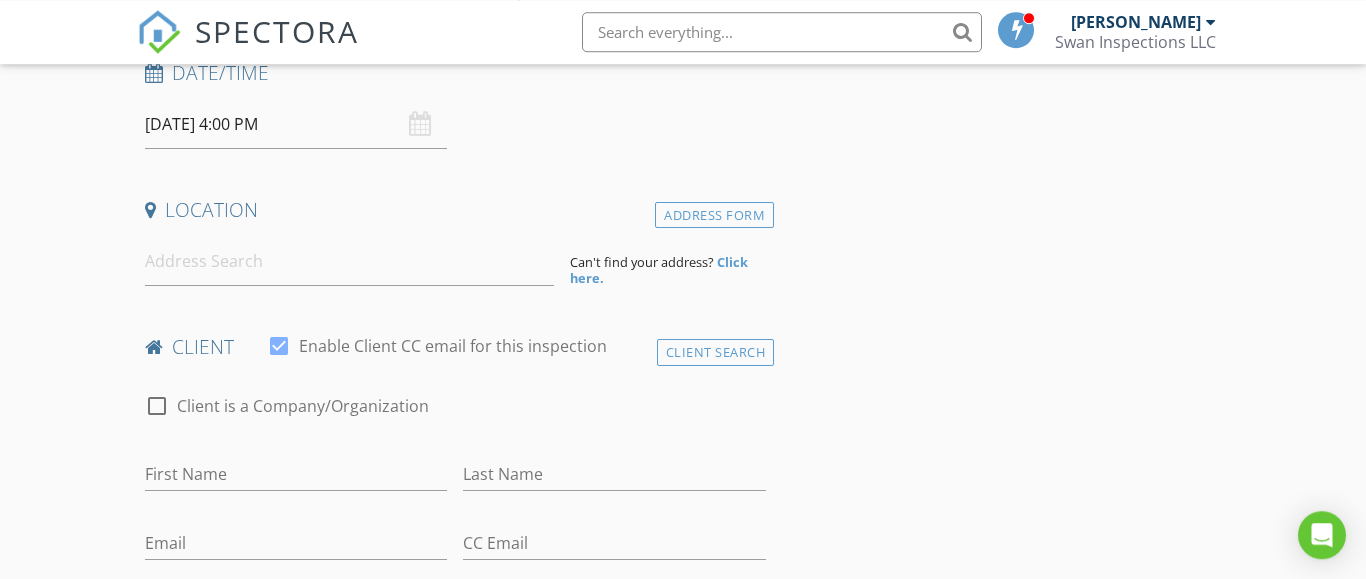 scroll, scrollTop: 319, scrollLeft: 0, axis: vertical 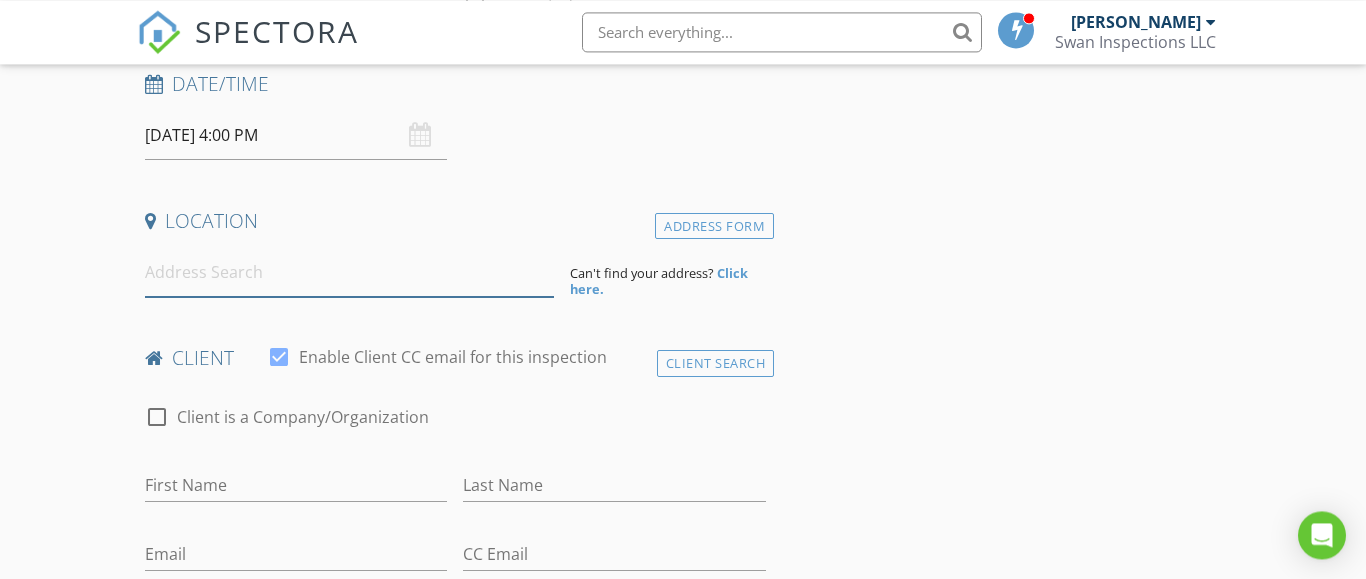 click at bounding box center (349, 272) 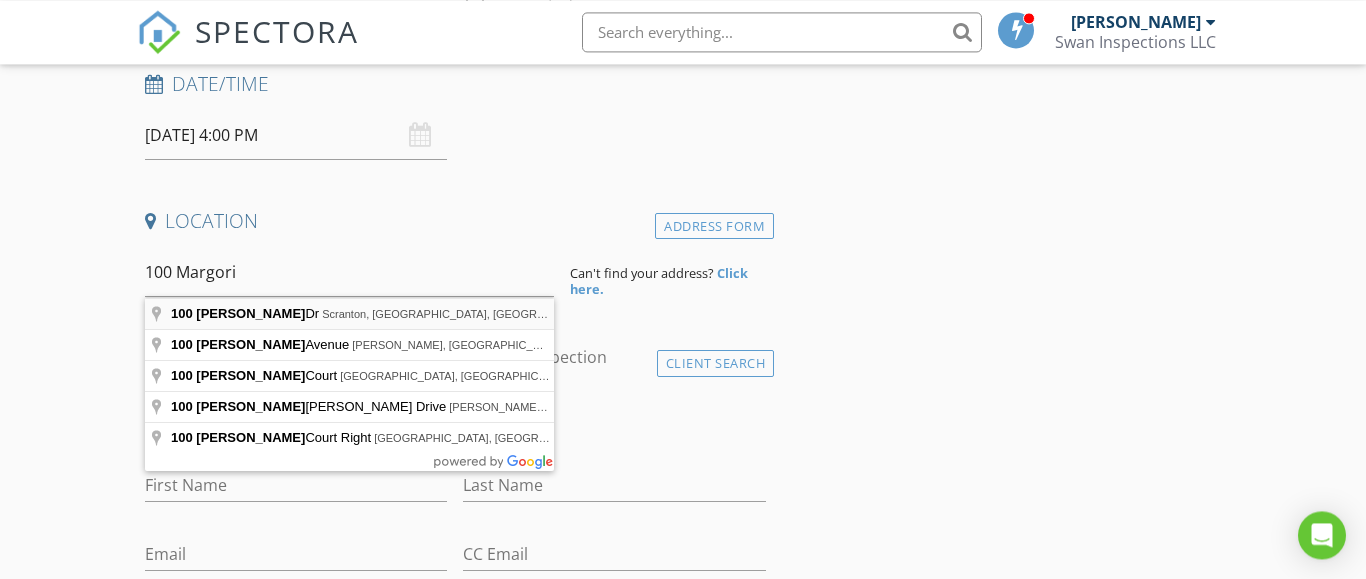type on "100 Marjorie Dr, Scranton, PA, USA" 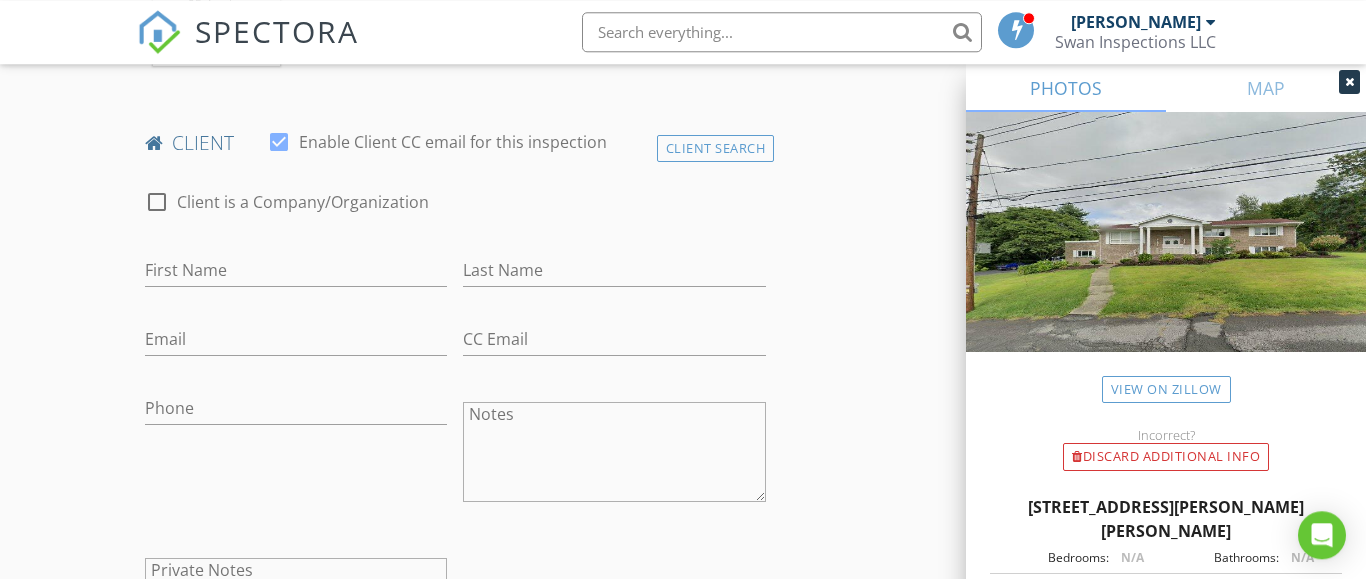 scroll, scrollTop: 949, scrollLeft: 0, axis: vertical 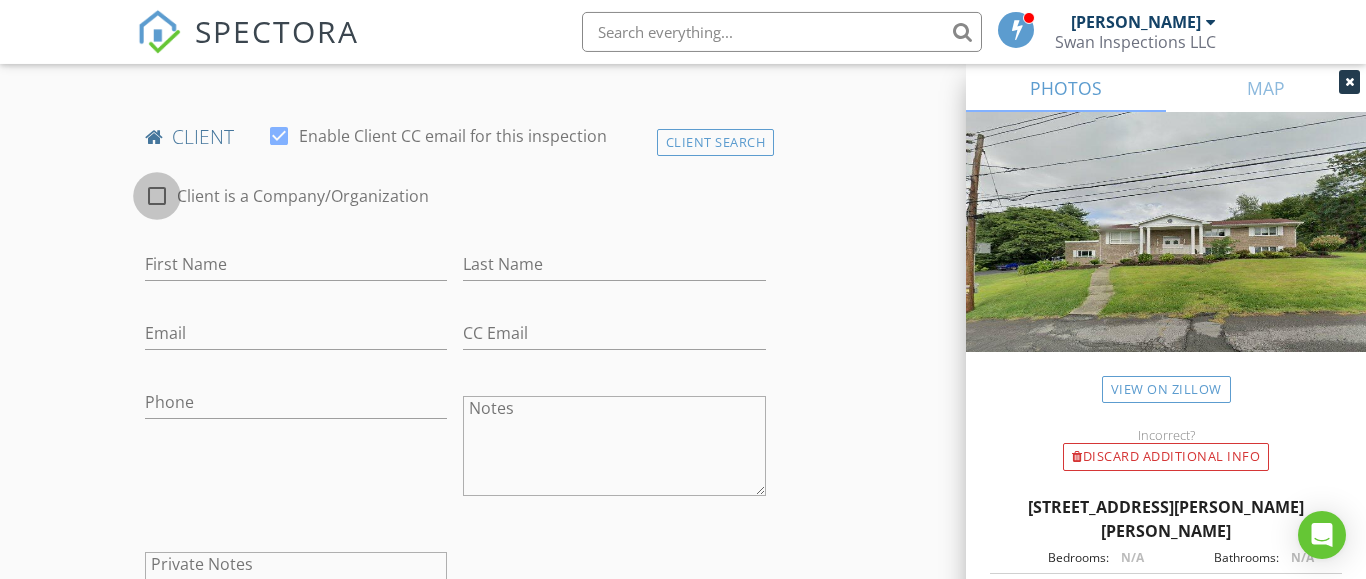 click at bounding box center (157, 196) 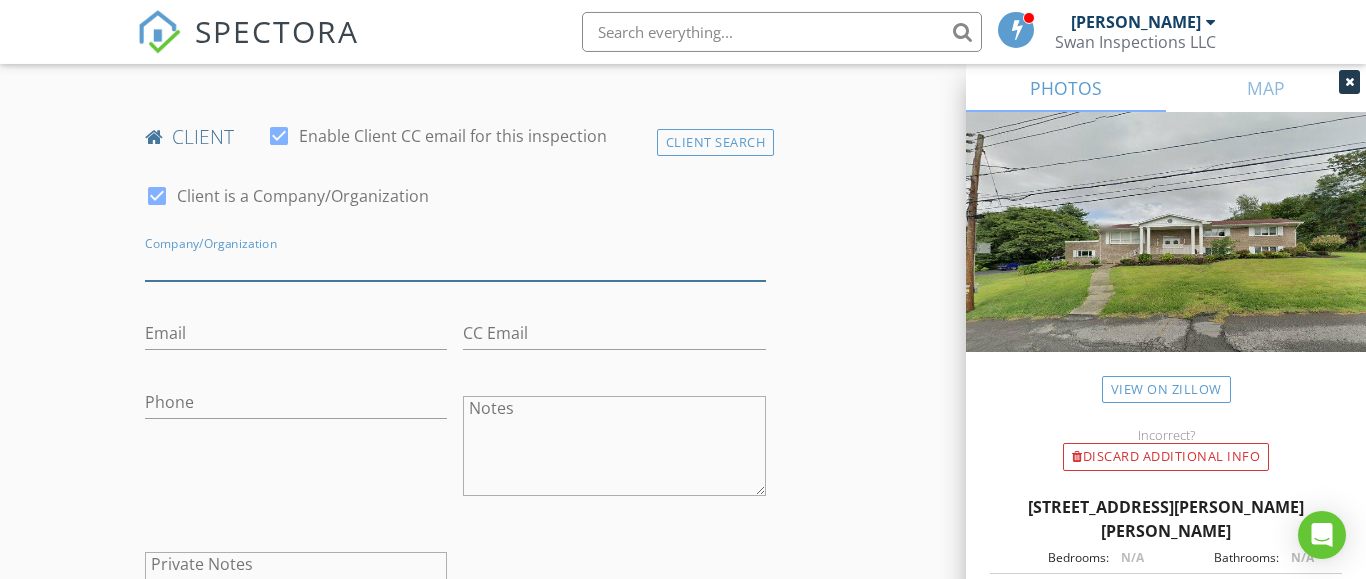 click on "Enable Client CC email for this inspection" at bounding box center (455, 264) 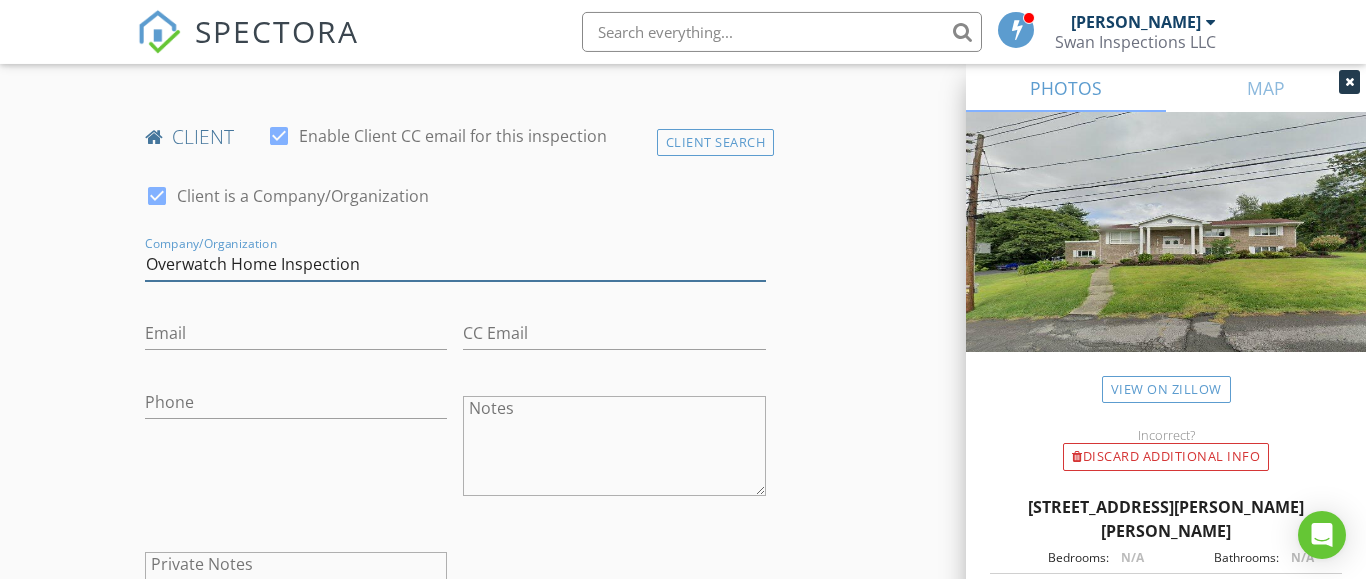 type on "Overwatch Home Inspection" 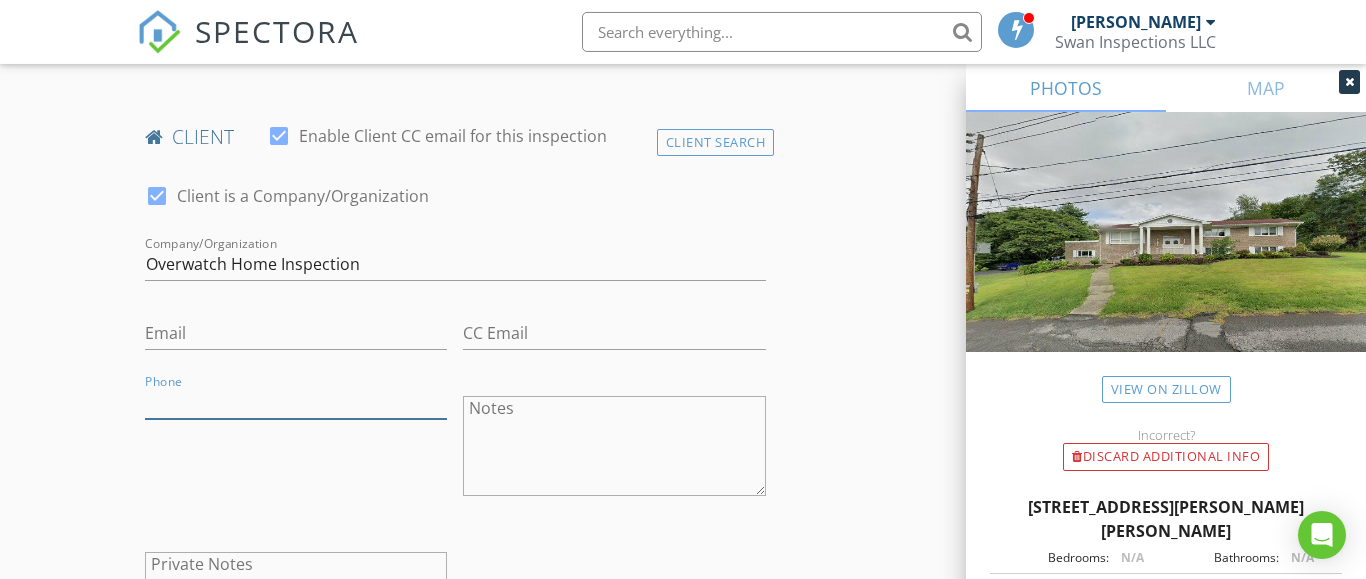 click on "Phone" at bounding box center [296, 402] 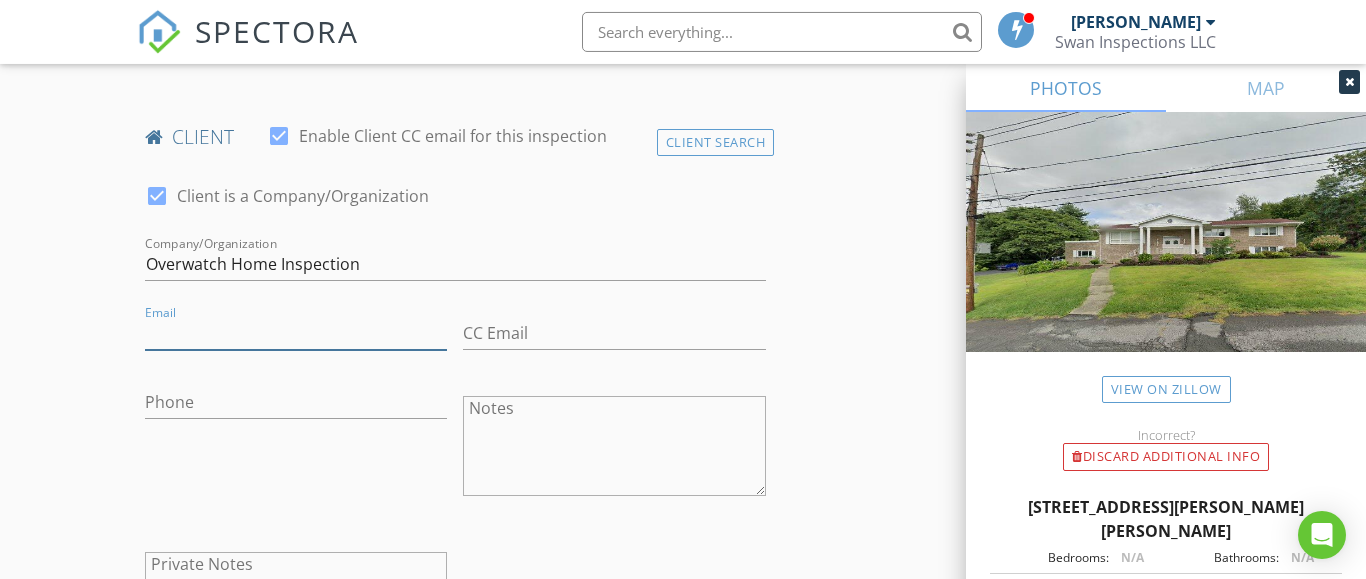 click on "Email" at bounding box center [296, 333] 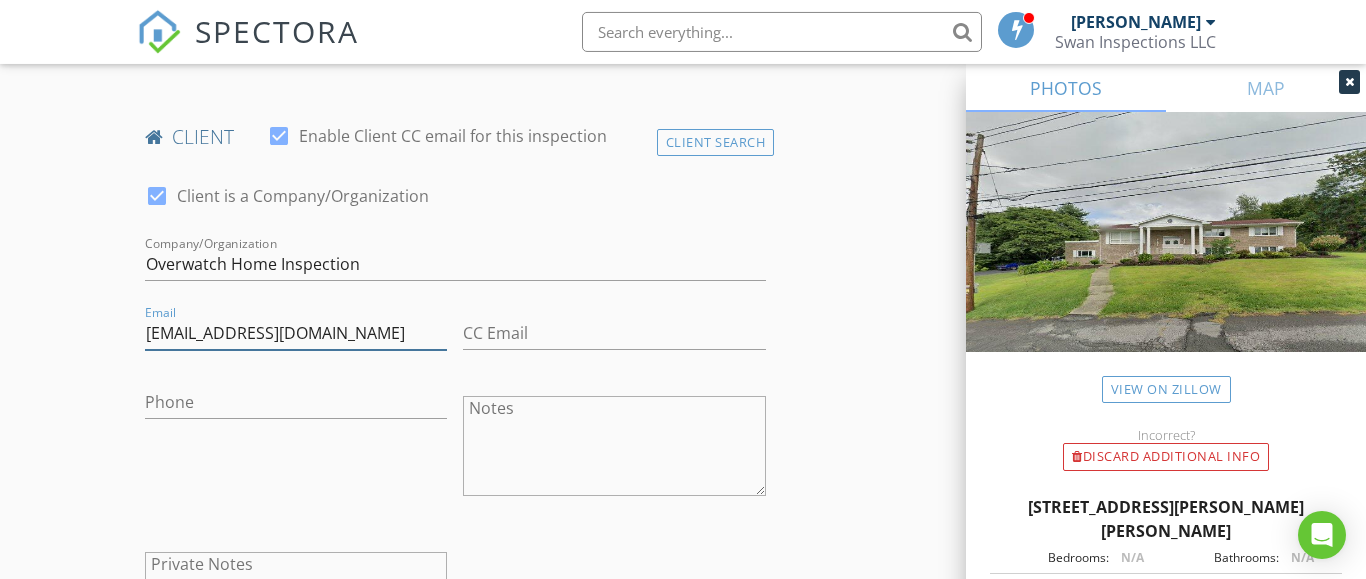 type on "[EMAIL_ADDRESS][DOMAIN_NAME]" 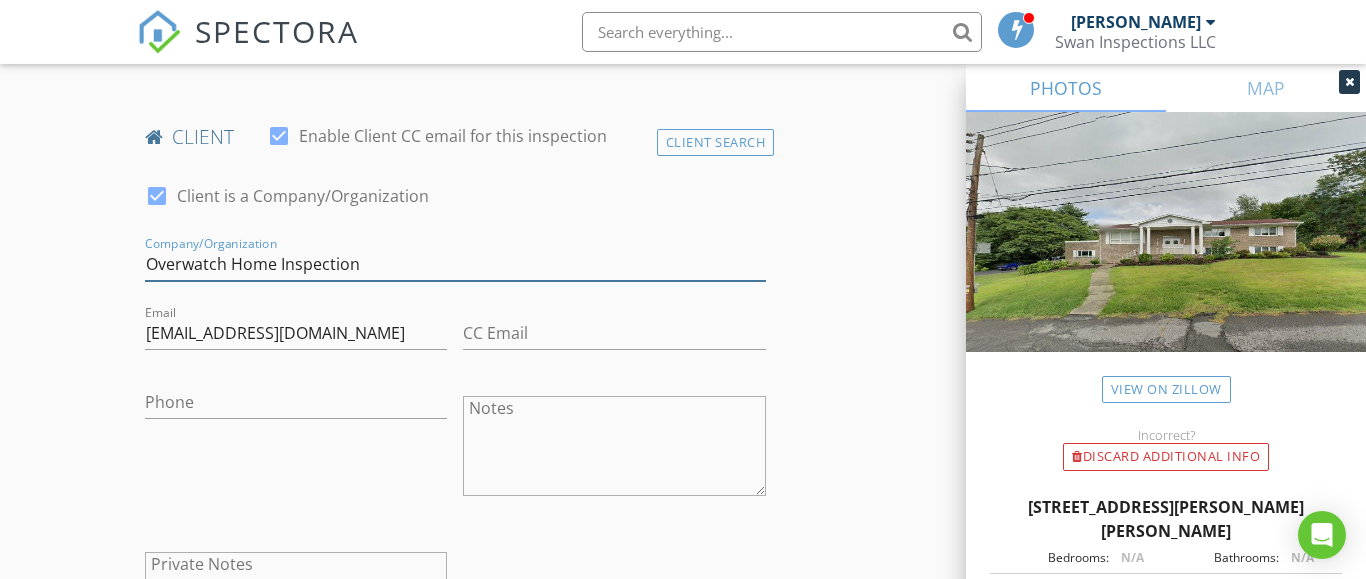 click on "Overwatch Home Inspection" at bounding box center [455, 264] 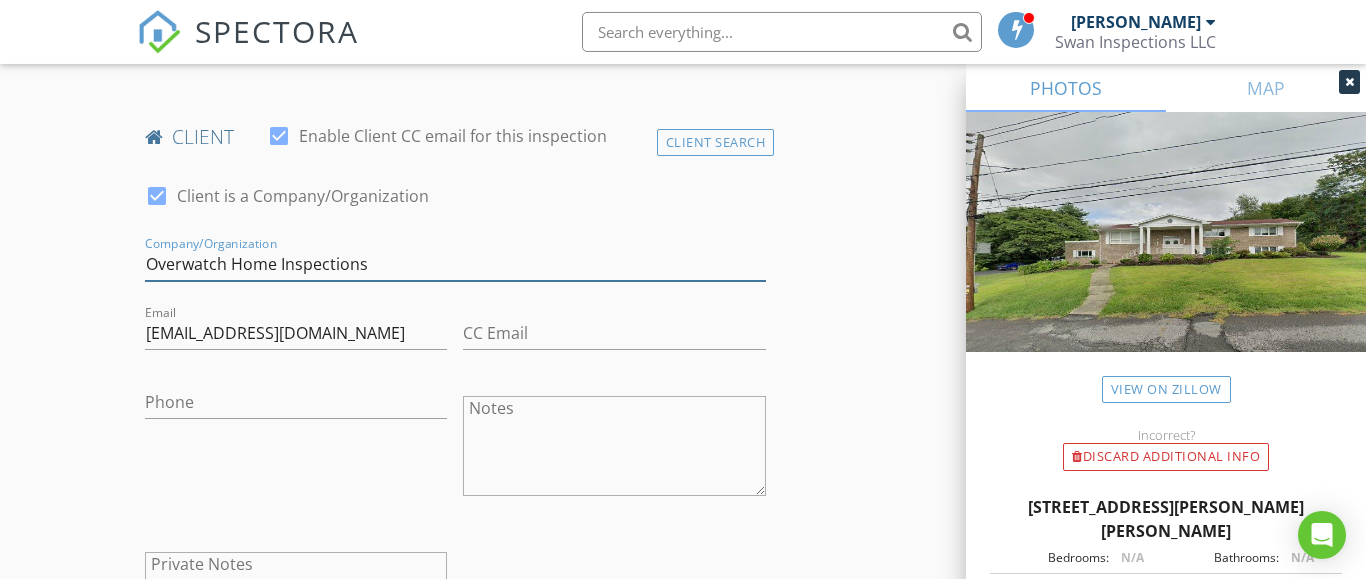 type on "Overwatch Home Inspections" 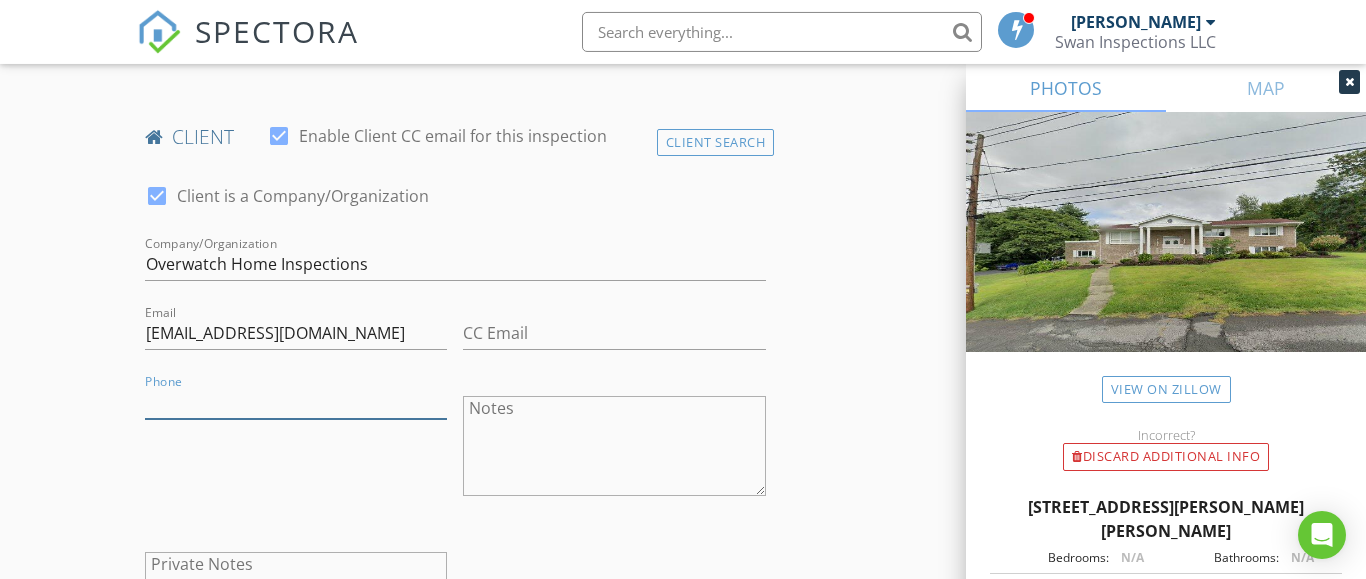 click on "Phone" at bounding box center [296, 402] 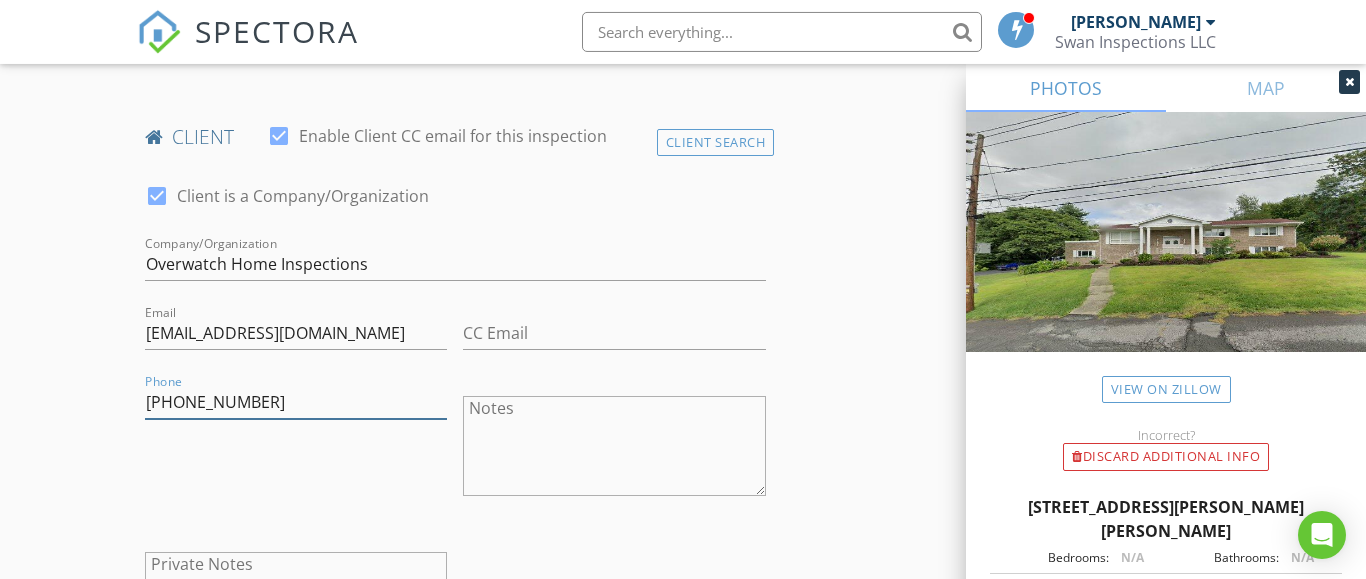 type on "[PHONE_NUMBER]" 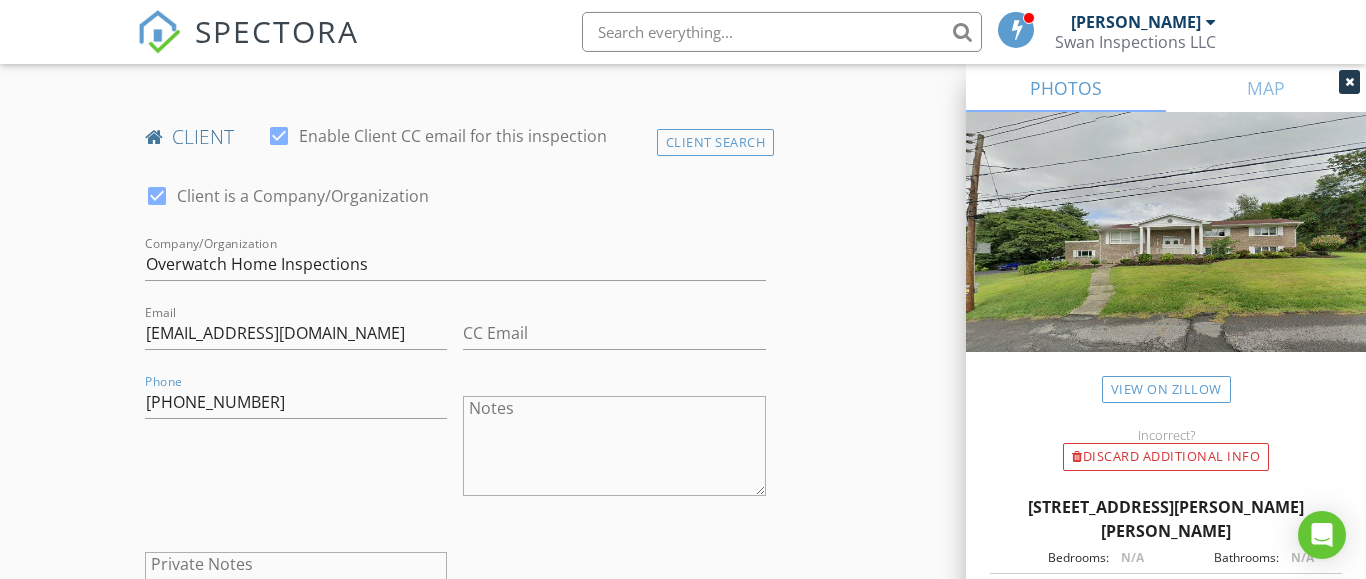 click on "INSPECTOR(S)
check_box   Paul Swiontek   PRIMARY   Paul Swiontek arrow_drop_down   check_box_outline_blank Paul Swiontek specifically requested
Date/Time
07/11/2025 4:00 PM
Location
Address Search       Address 100 Marjorie Dr   Unit   City Scranton   State PA   Zip 18505   County Lackawanna     Square Feet 0   Year Built   Foundation arrow_drop_down     Paul Swiontek     25.4 miles     (36 minutes)
client
check_box Enable Client CC email for this inspection   Client Search     check_box Client is a Company/Organization   Company/Organization Overwatch Home Inspections       Email overwatchhomeinspections@gmail.com   CC Email   Phone 570-866-0304           Notes   Private Notes
ADD ADDITIONAL client
SERVICES
check_box_outline_blank   Mobile Home   Inspection   Radon" at bounding box center (683, 922) 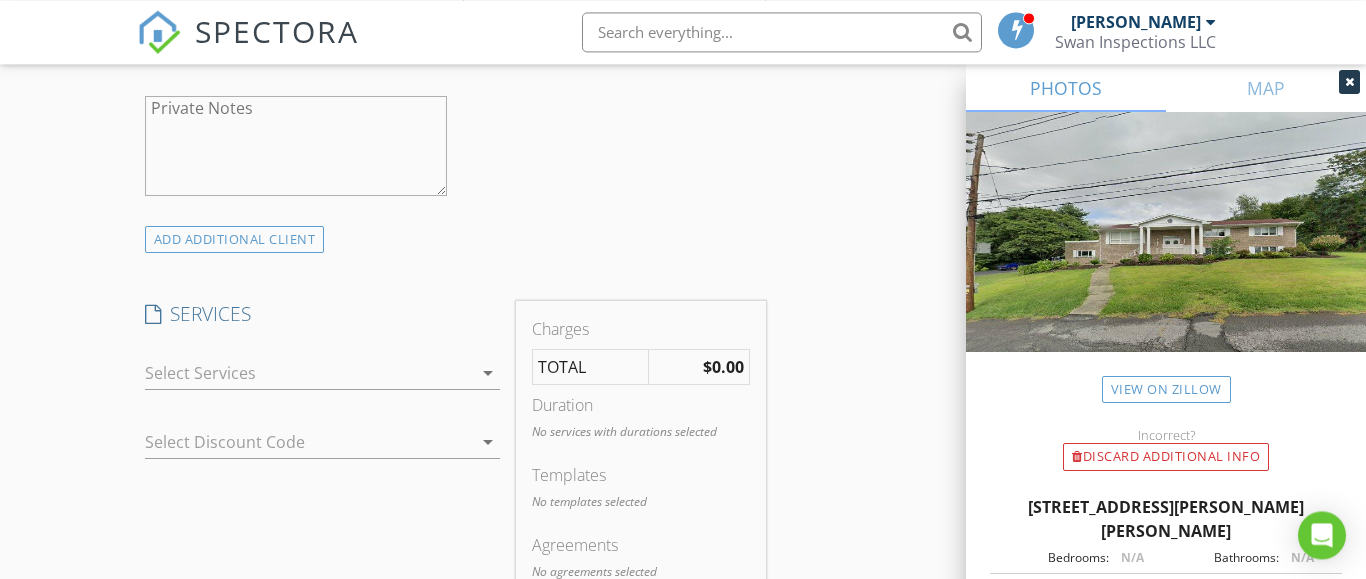scroll, scrollTop: 1417, scrollLeft: 0, axis: vertical 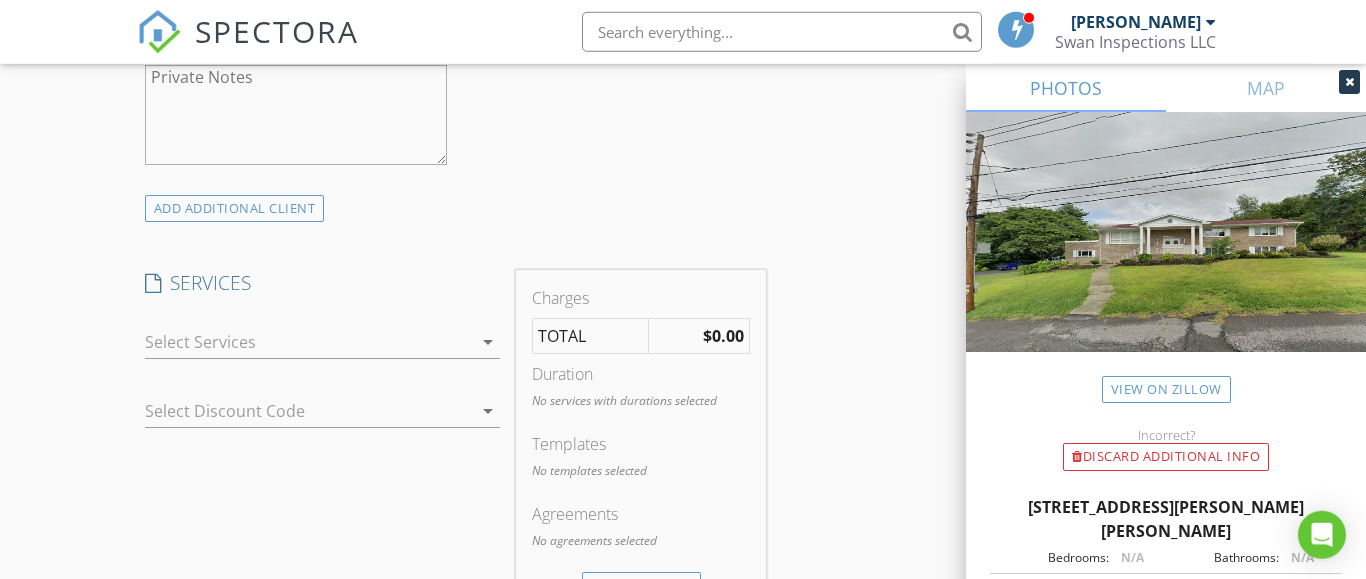 click on "arrow_drop_down" at bounding box center (488, 342) 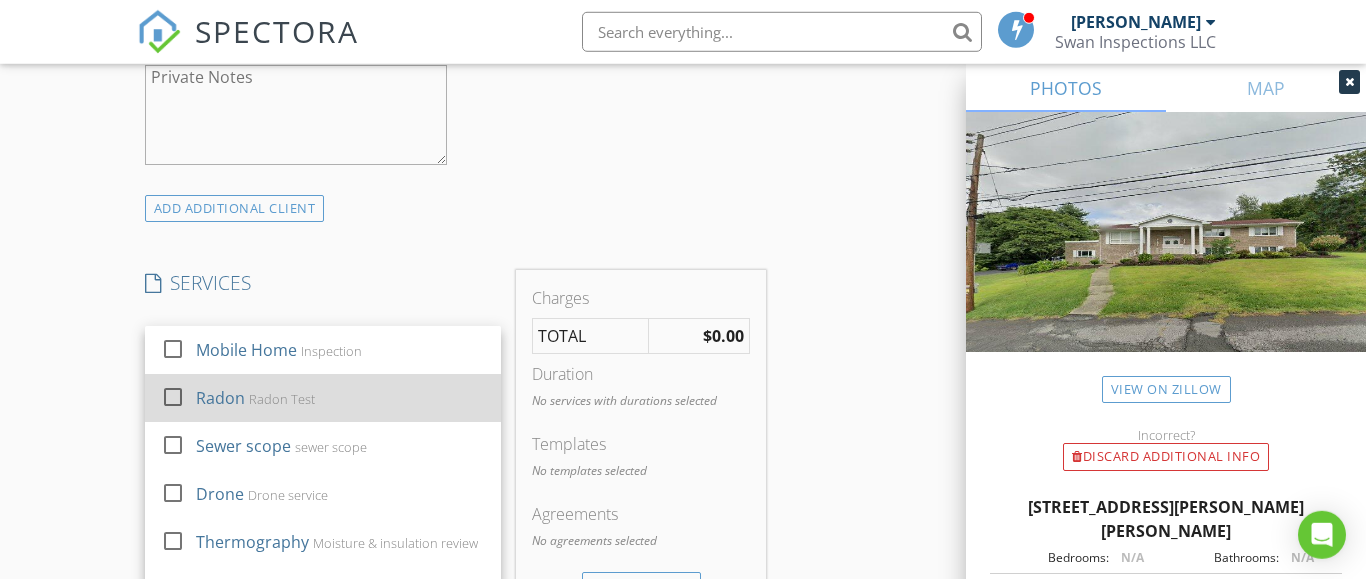 click on "Radon   Radon Test" at bounding box center (340, 398) 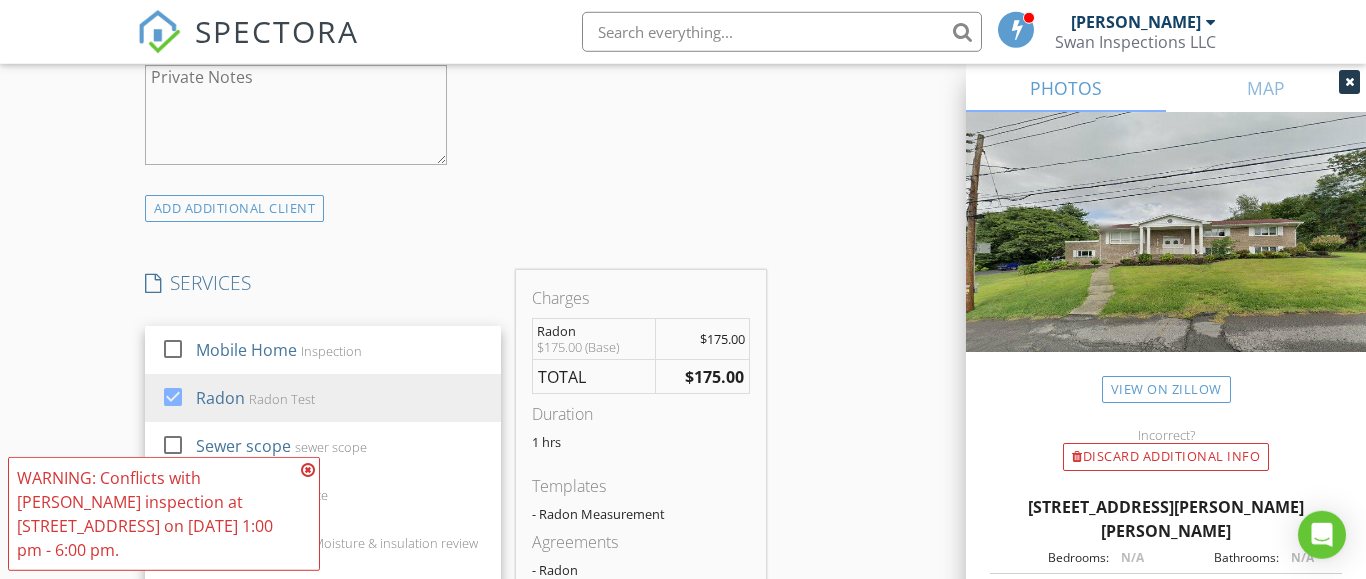 click at bounding box center [308, 470] 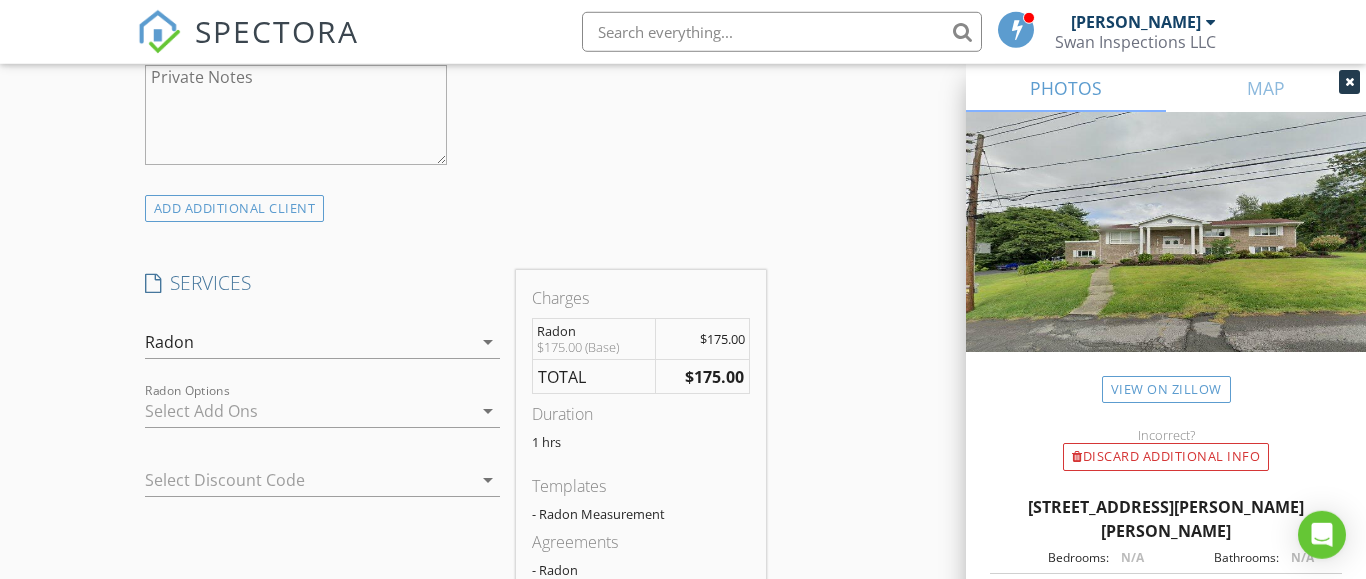 click on "arrow_drop_down" at bounding box center (488, 480) 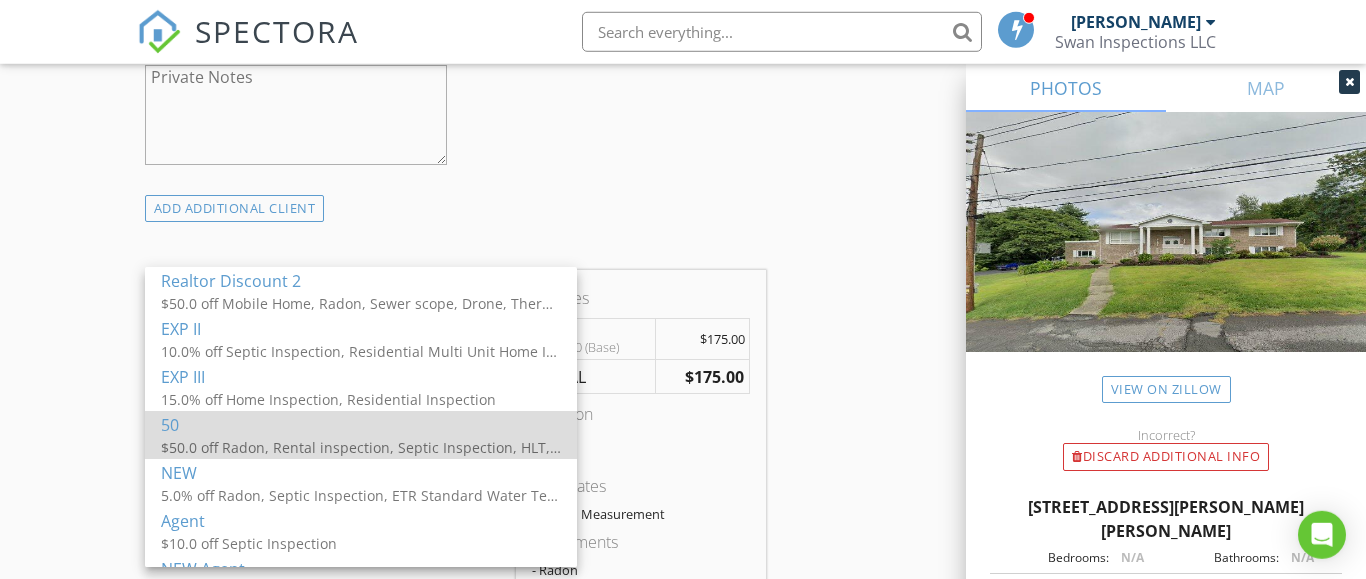 click on "$50.0 off Radon, Rental inspection, Septic Inspection, HLT,  Residential Multi Unit  Home Inspection , Residential Inspection, Add On" at bounding box center (361, 447) 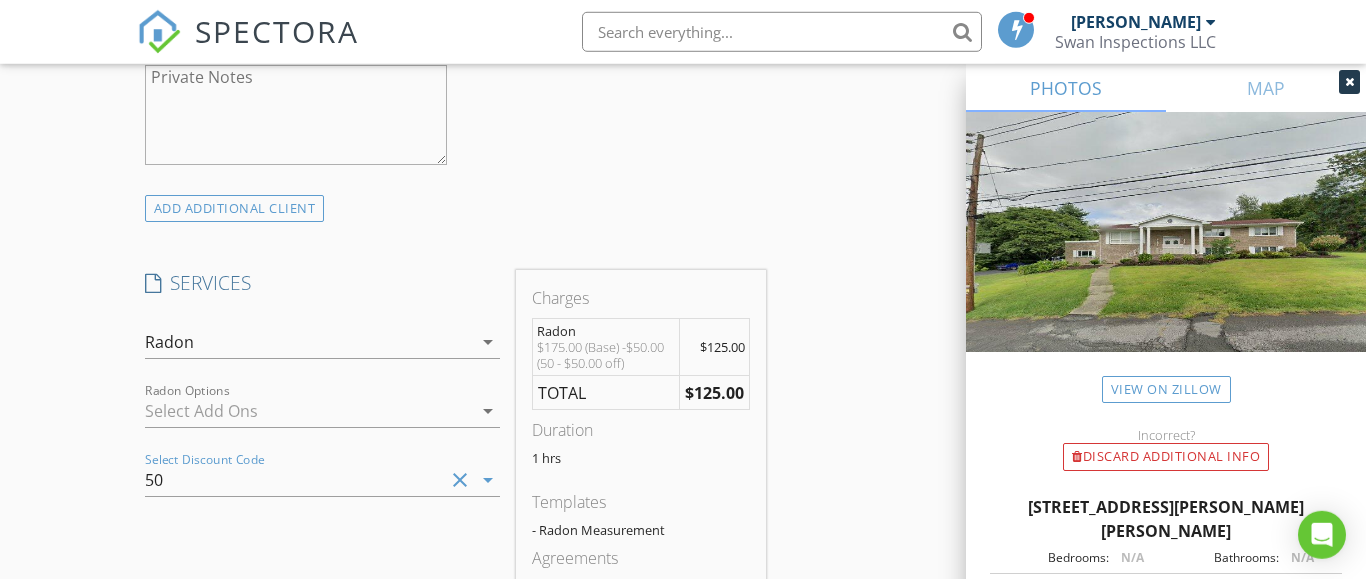 click on "clear" at bounding box center [460, 480] 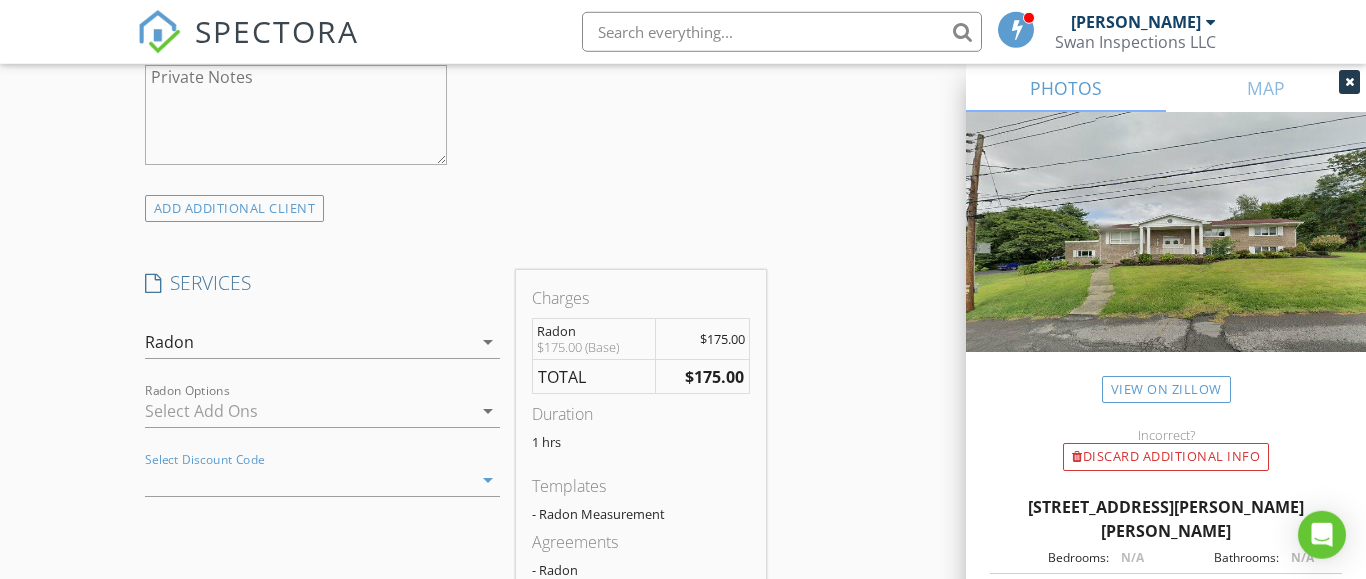 click on "arrow_drop_down" at bounding box center (488, 480) 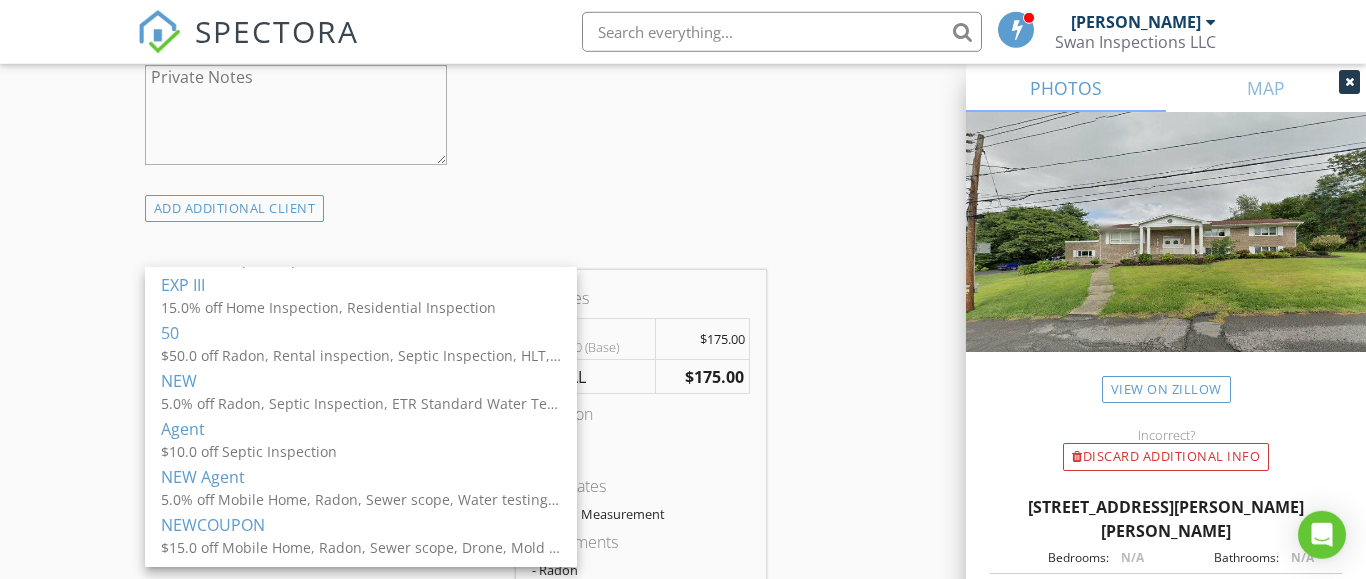 scroll, scrollTop: 131, scrollLeft: 0, axis: vertical 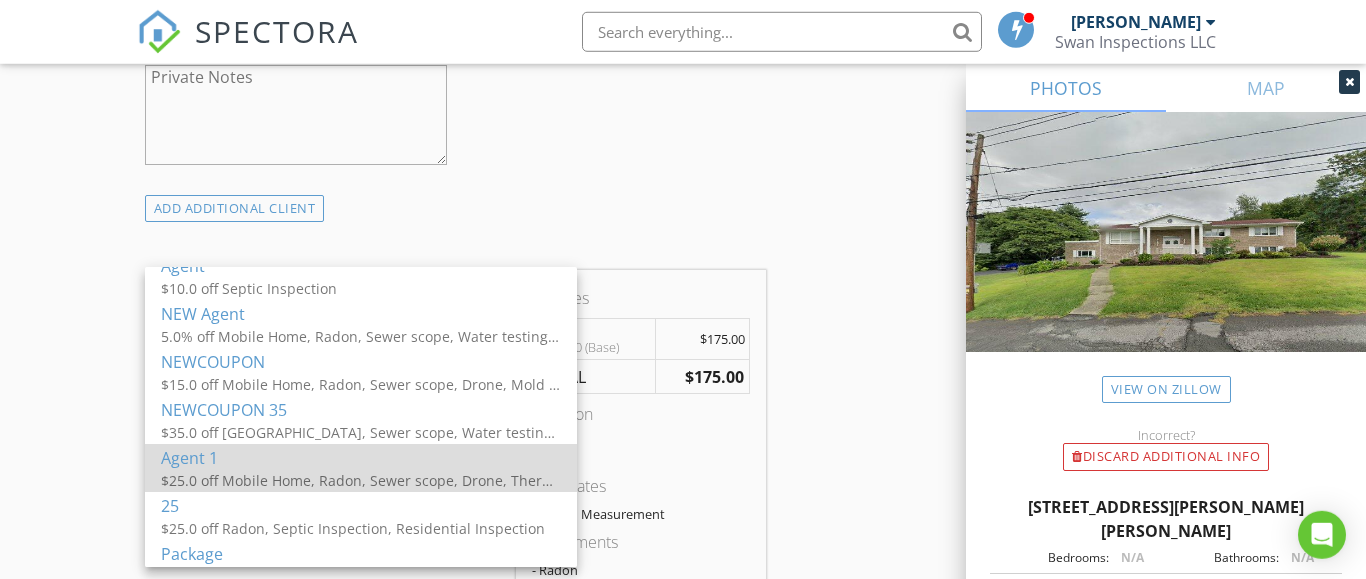 click on "$25.0 off Mobile Home, Radon, Sewer scope, Drone, Thermography , Water testing, Mold , Pre sell, Rental inspection, RE Inspection, Septic Inspection, Septic Soft Inspection, HLT, Water Test VA/FHA, Septic Evaluation, Exterior Inspection,  Residential Multi Unit  Home Inspection , Home Inspection, Residential Inspection" at bounding box center (361, 480) 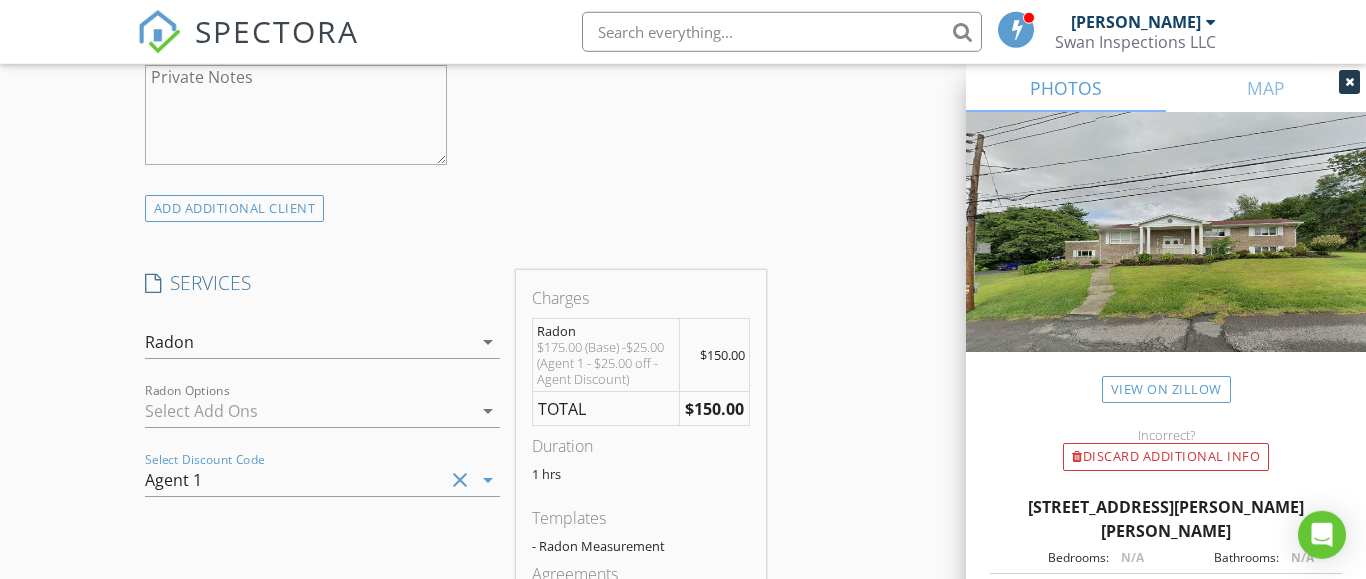 click on "INSPECTOR(S)
check_box   Paul Swiontek   PRIMARY   Paul Swiontek arrow_drop_down   check_box_outline_blank Paul Swiontek specifically requested
Date/Time
07/11/2025 4:00 PM
Location
Address Search       Address 100 Marjorie Dr   Unit   City Scranton   State PA   Zip 18505   County Lackawanna     Square Feet 0   Year Built   Foundation arrow_drop_down     Paul Swiontek     25.4 miles     (36 minutes)
client
check_box Enable Client CC email for this inspection   Client Search     check_box Client is a Company/Organization   Company/Organization Overwatch Home Inspections       Email overwatchhomeinspections@gmail.com   CC Email   Phone 570-866-0304           Notes   Private Notes
ADD ADDITIONAL client
SERVICES
check_box_outline_blank   Mobile Home   Inspection check_box" at bounding box center [683, 458] 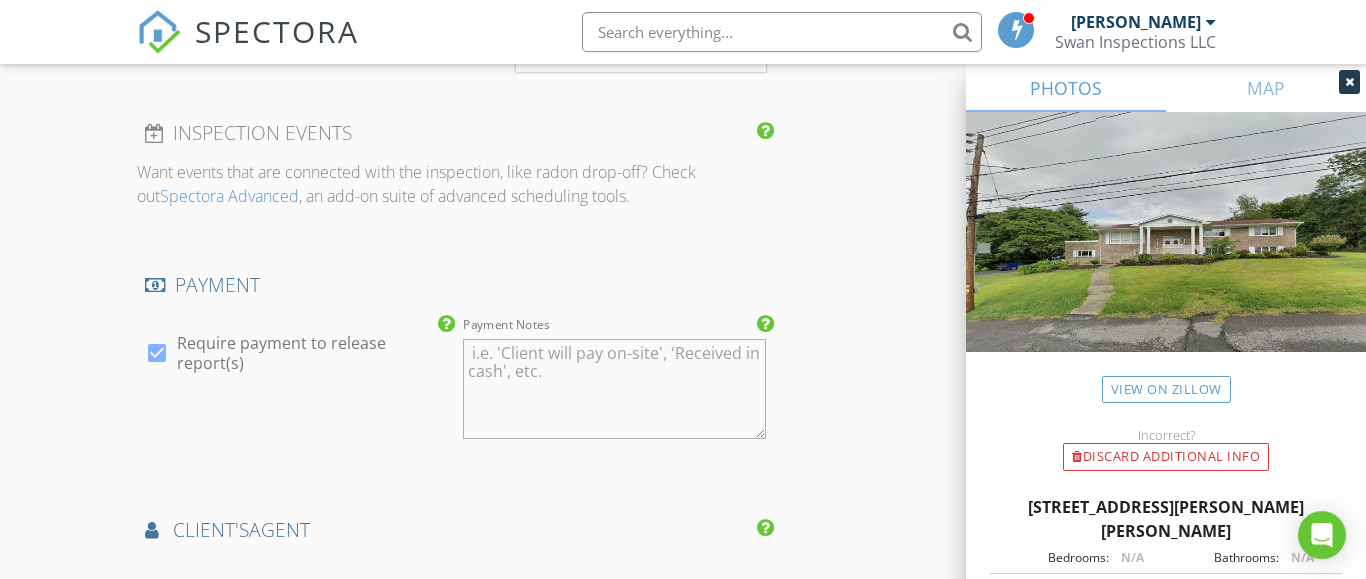 scroll, scrollTop: 2039, scrollLeft: 0, axis: vertical 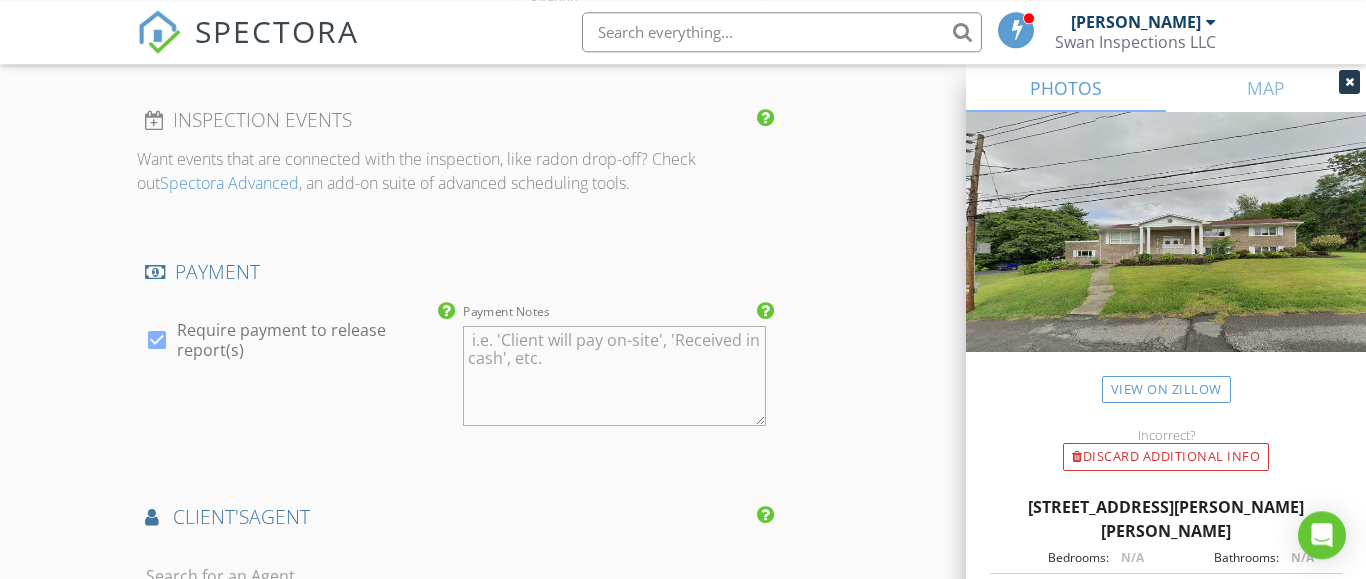 click on "Require payment to release report(s)" at bounding box center [312, 340] 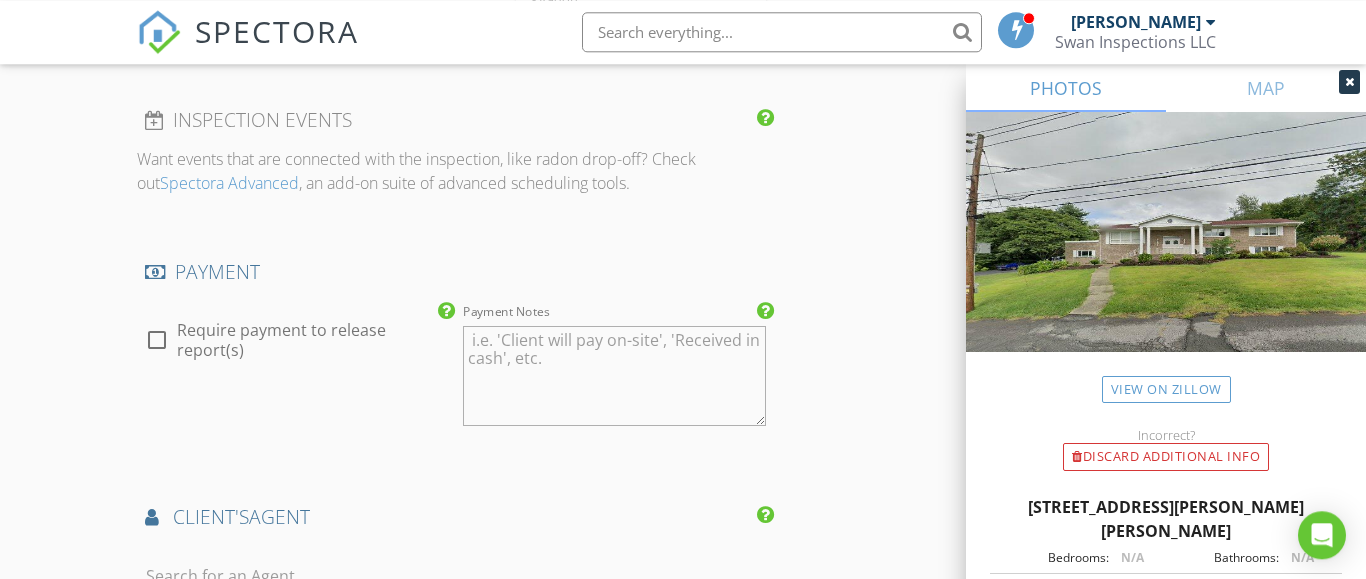 click on "Require payment to release report(s)" at bounding box center (312, 340) 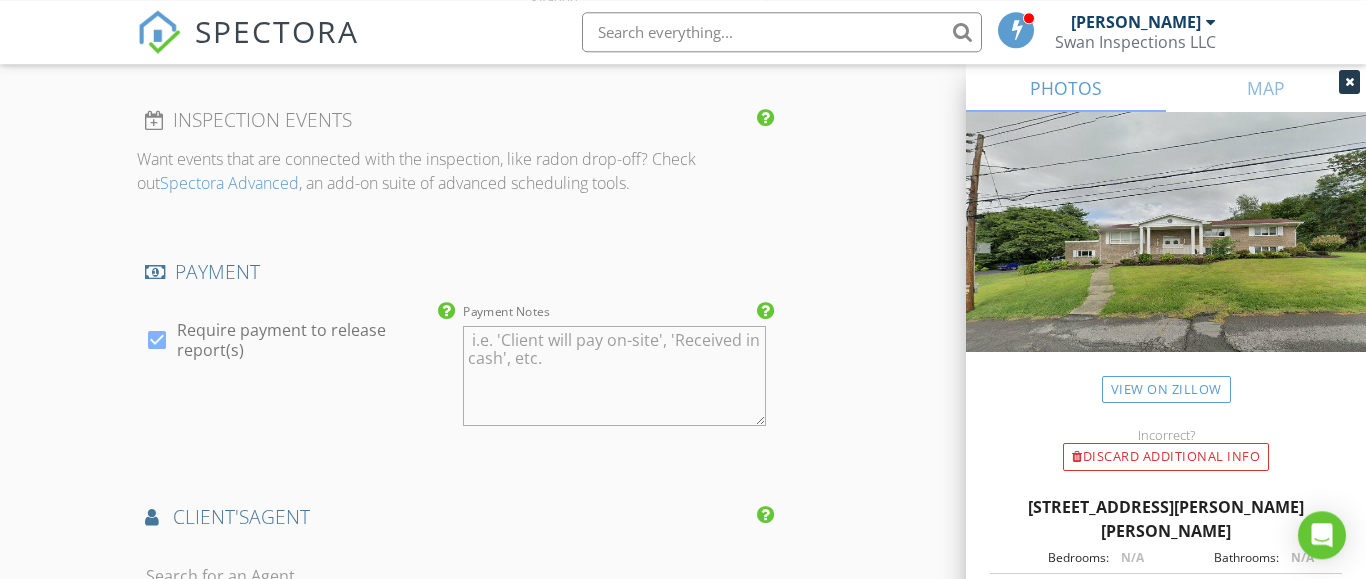 click on "PAYMENT" at bounding box center (455, 272) 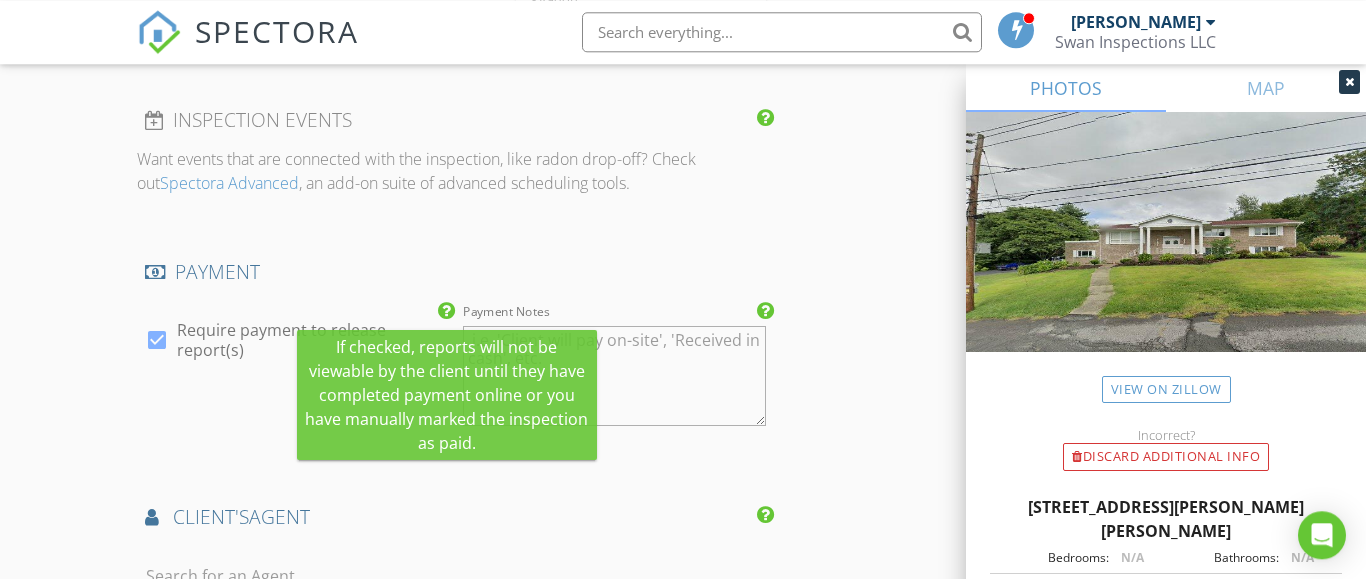 click at bounding box center [446, 311] 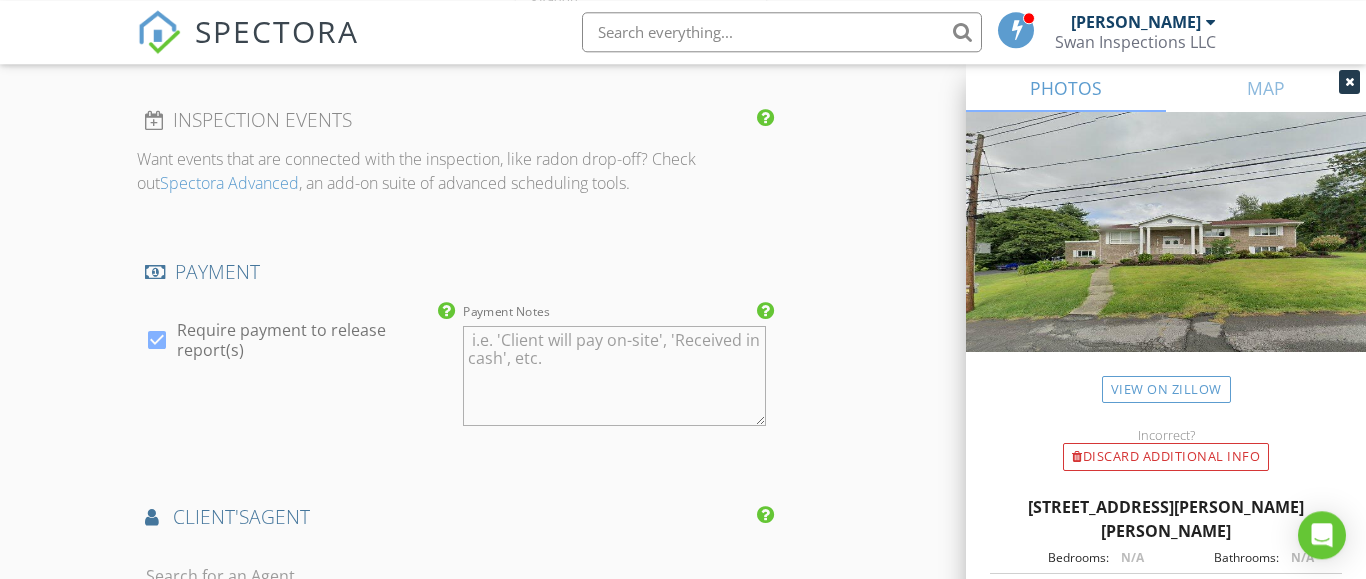 click on "check_box Require payment to release report(s)" at bounding box center (296, 378) 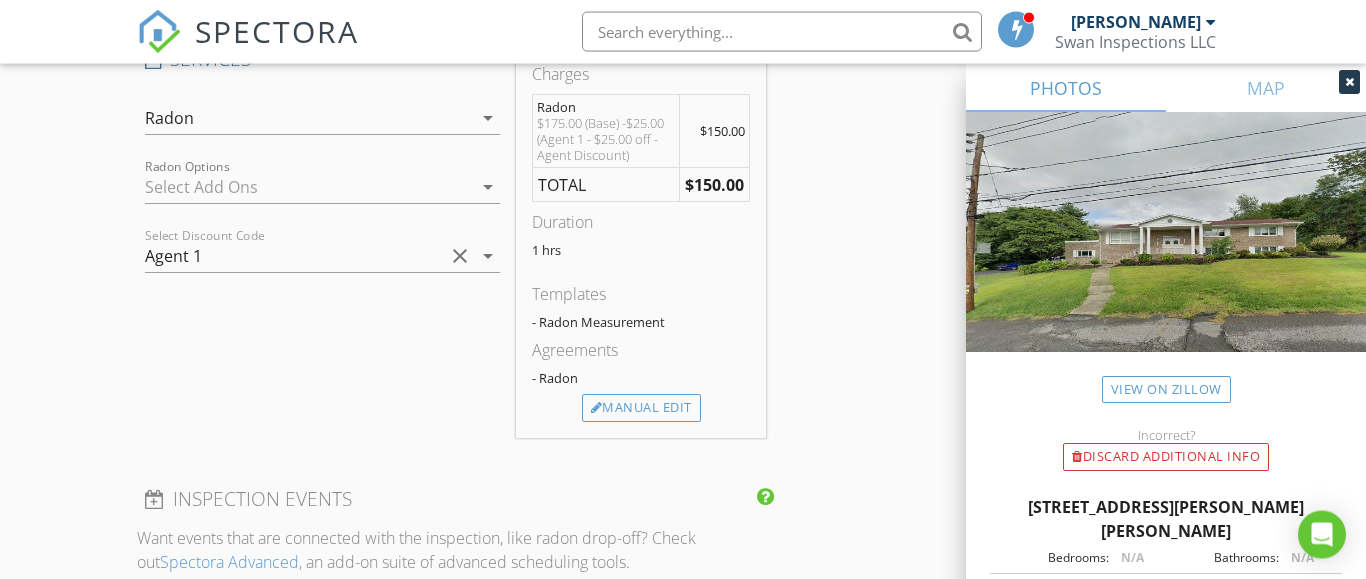 scroll, scrollTop: 1622, scrollLeft: 0, axis: vertical 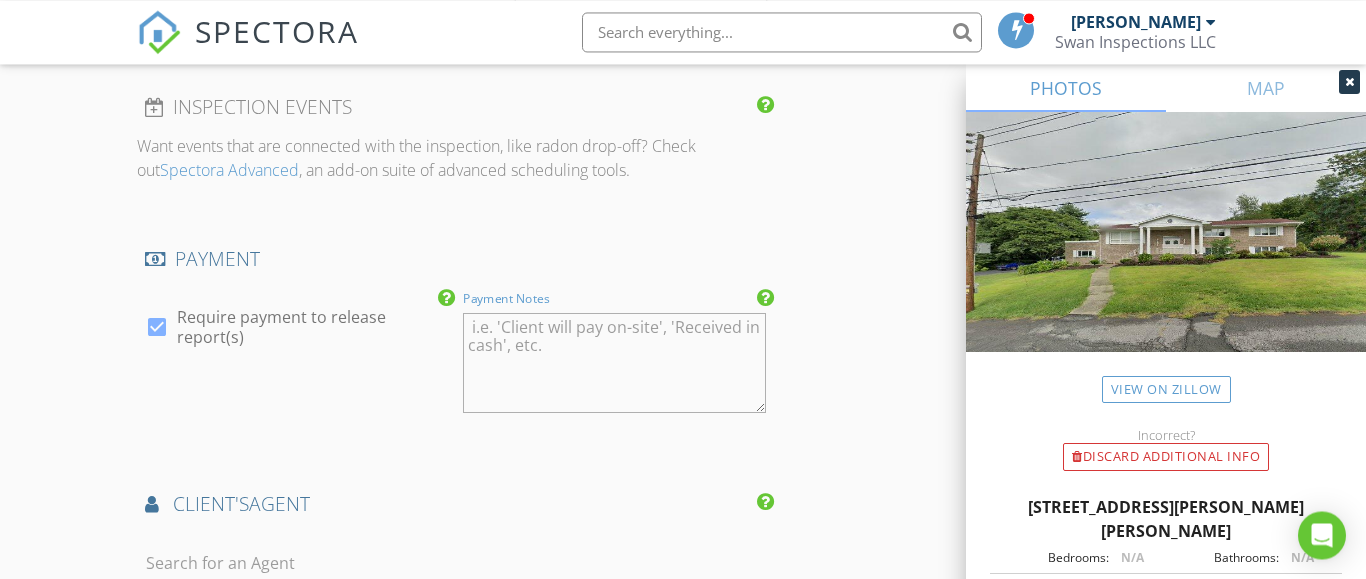 click on "Payment Notes" at bounding box center [614, 363] 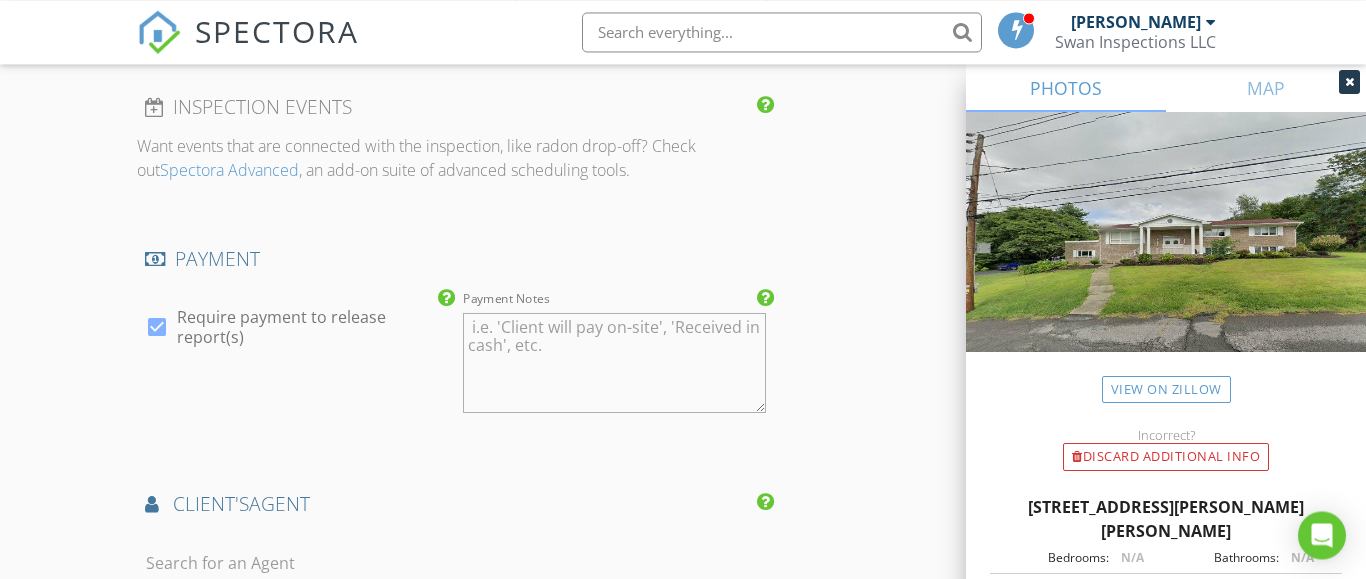 click on "INSPECTOR(S)
check_box   Paul Swiontek   PRIMARY   Paul Swiontek arrow_drop_down   check_box_outline_blank Paul Swiontek specifically requested
Date/Time
07/11/2025 4:00 PM
Location
Address Search       Address 100 Marjorie Dr   Unit   City Scranton   State PA   Zip 18505   County Lackawanna     Square Feet 0   Year Built   Foundation arrow_drop_down     Paul Swiontek     25.4 miles     (36 minutes)
client
check_box Enable Client CC email for this inspection   Client Search     check_box Client is a Company/Organization   Company/Organization Overwatch Home Inspections       Email overwatchhomeinspections@gmail.com   CC Email   Phone 570-866-0304           Notes   Private Notes
ADD ADDITIONAL client
SERVICES
check_box_outline_blank   Mobile Home   Inspection check_box   Radon" at bounding box center [455, -216] 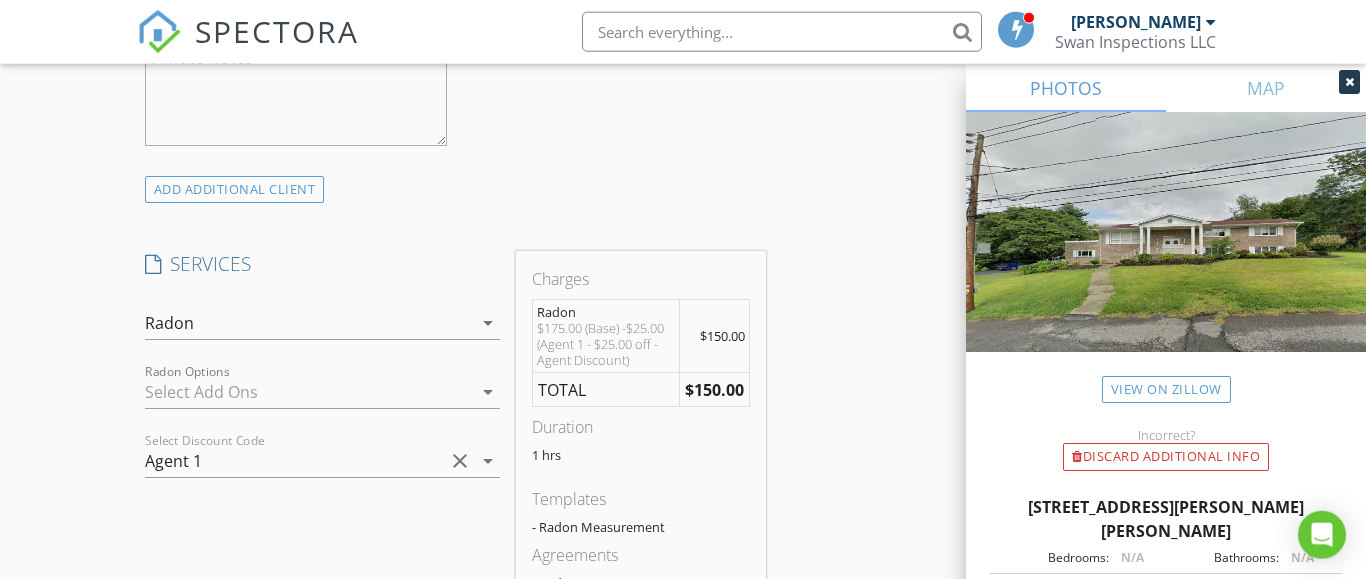 scroll, scrollTop: 1449, scrollLeft: 0, axis: vertical 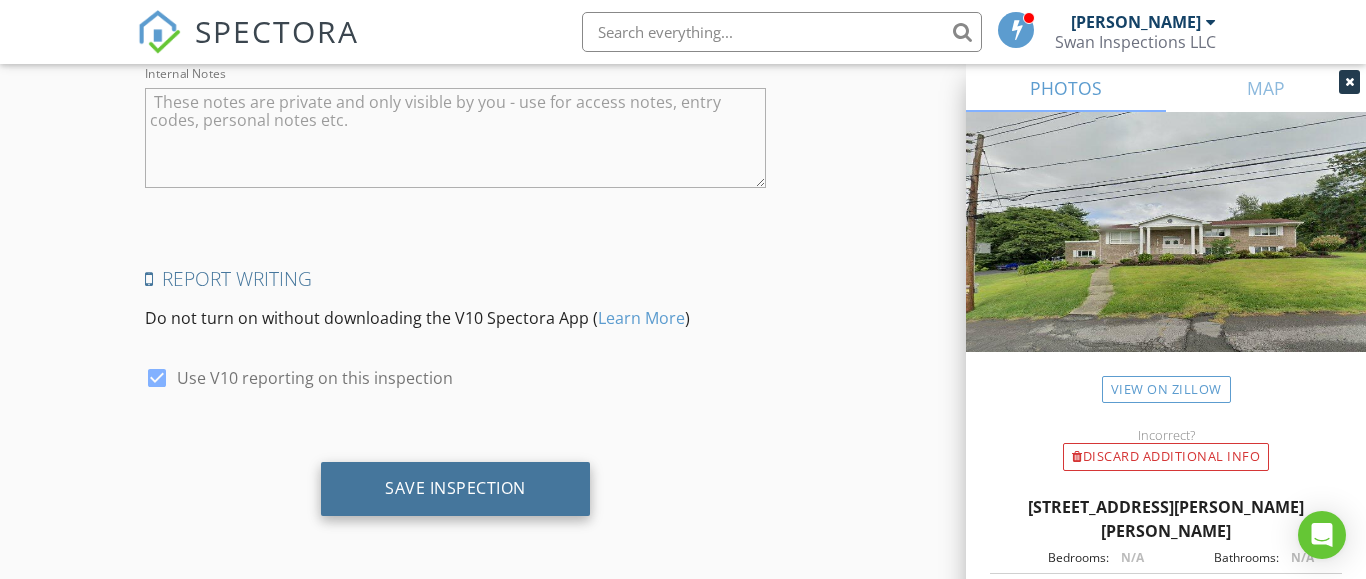 click on "Save Inspection" at bounding box center (455, 489) 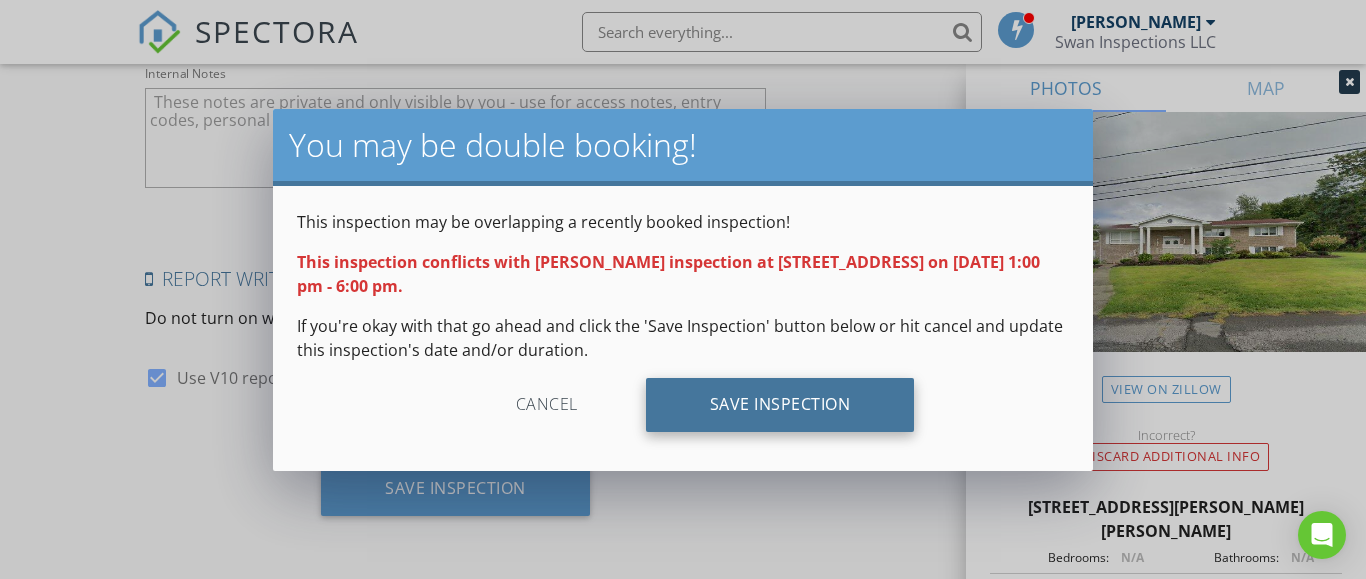click on "Save Inspection" at bounding box center [780, 405] 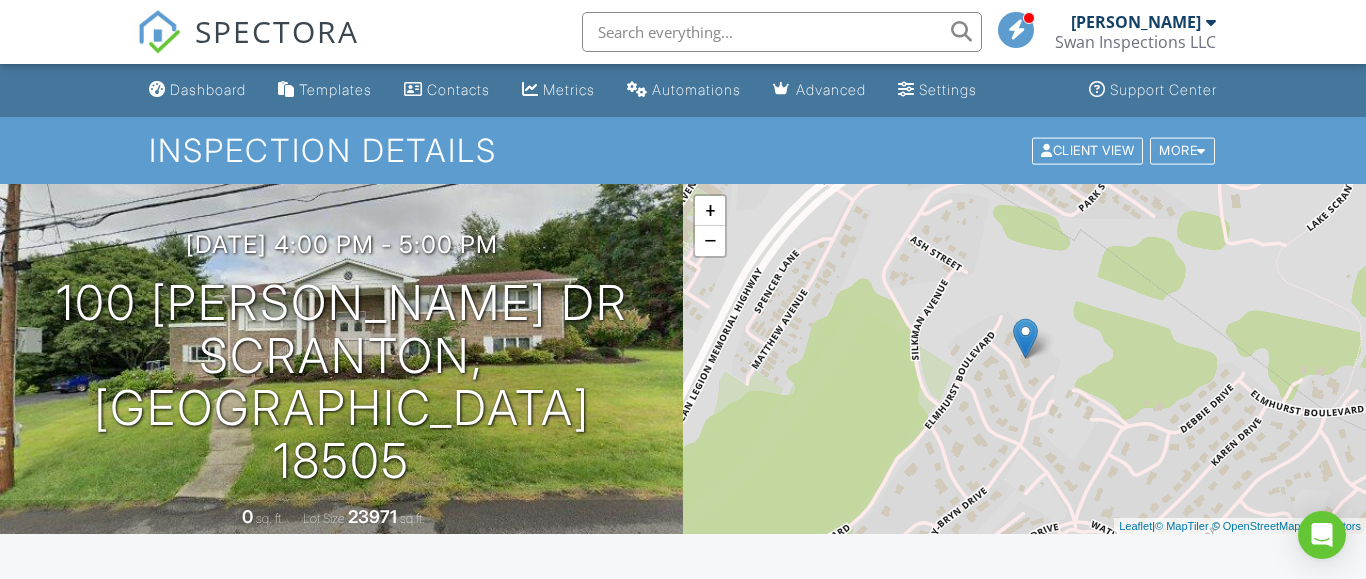 scroll, scrollTop: 0, scrollLeft: 0, axis: both 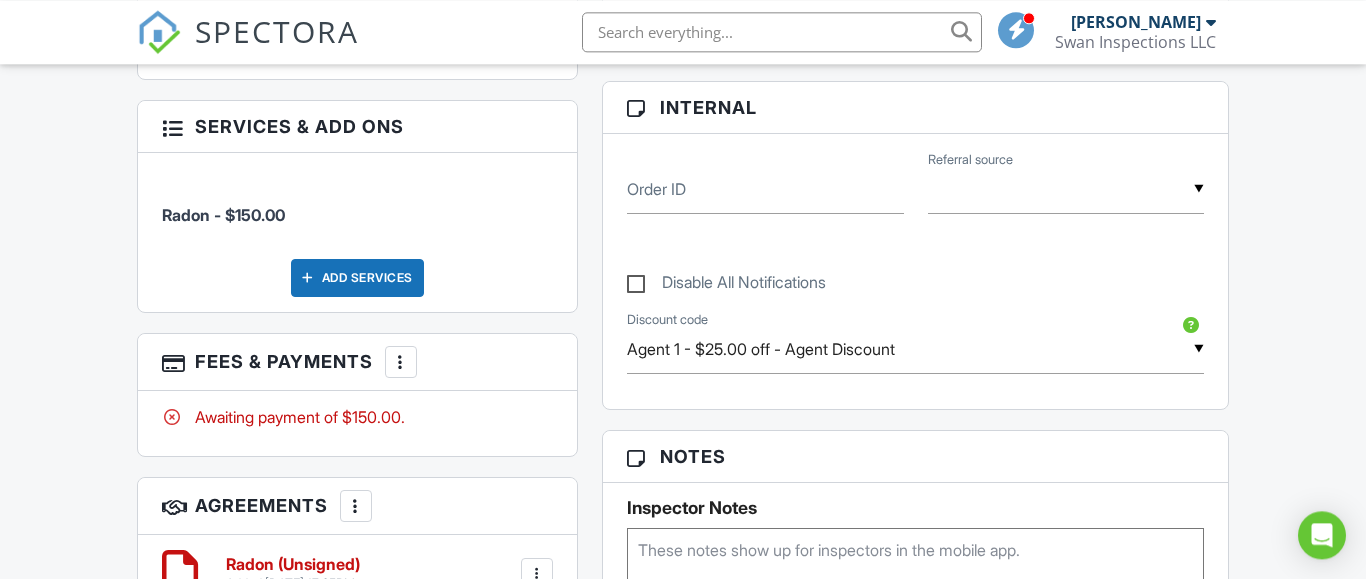 click on "Awaiting payment of $150.00." at bounding box center [357, 417] 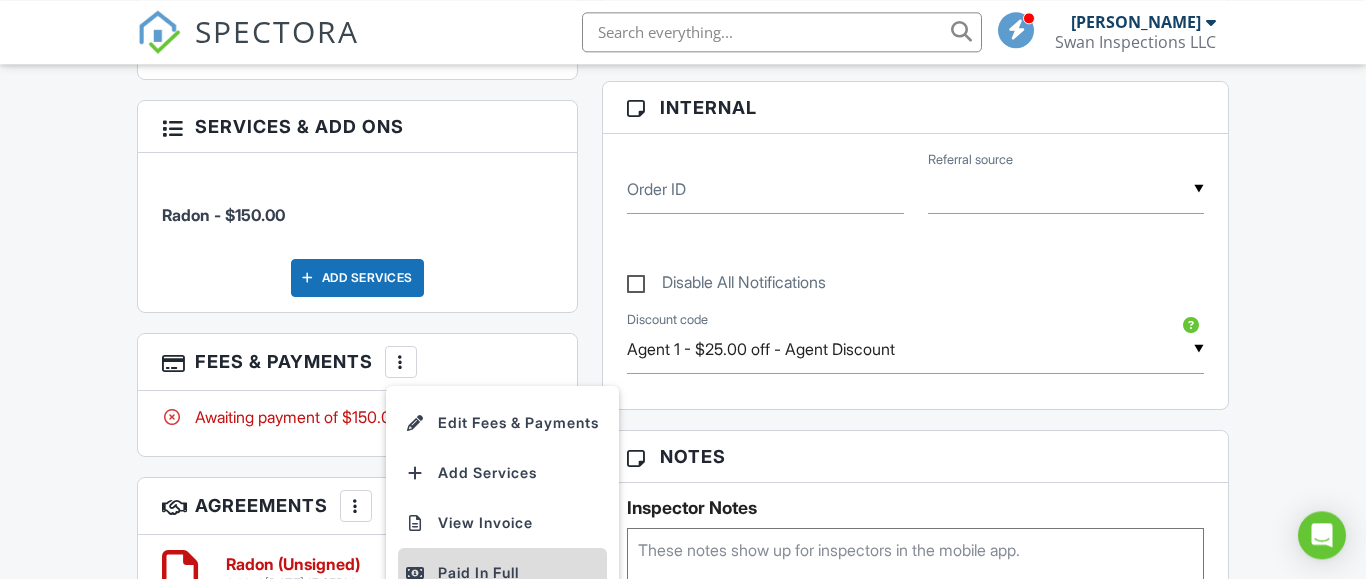 click on "Paid In Full" at bounding box center (502, 573) 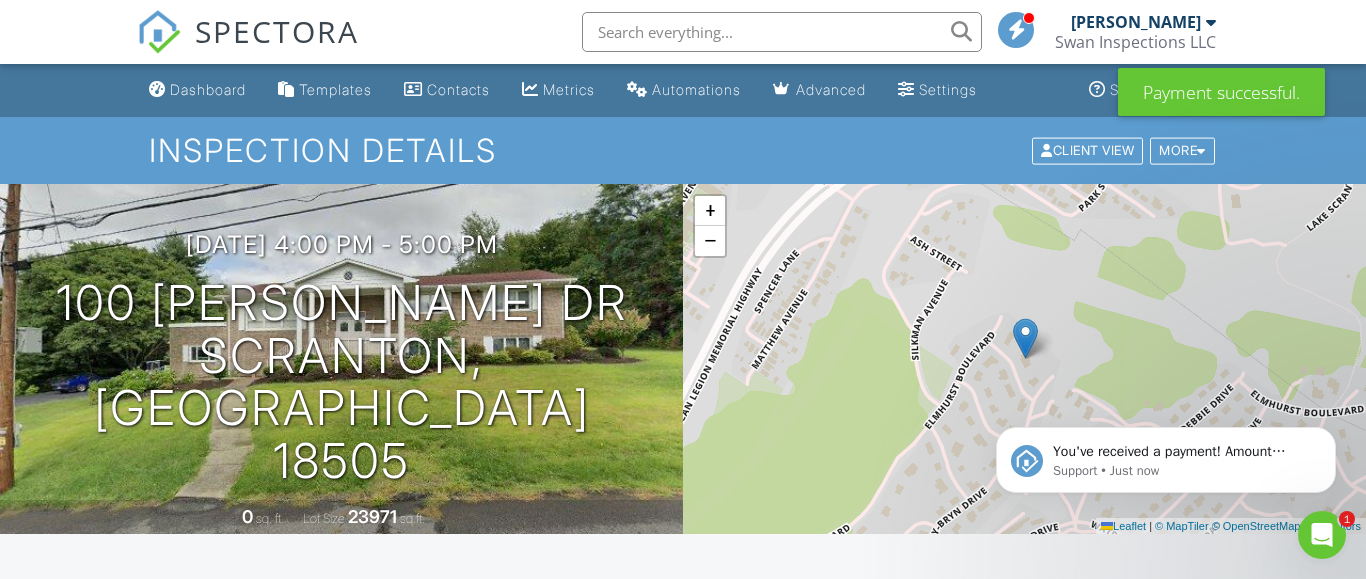 scroll, scrollTop: 0, scrollLeft: 0, axis: both 